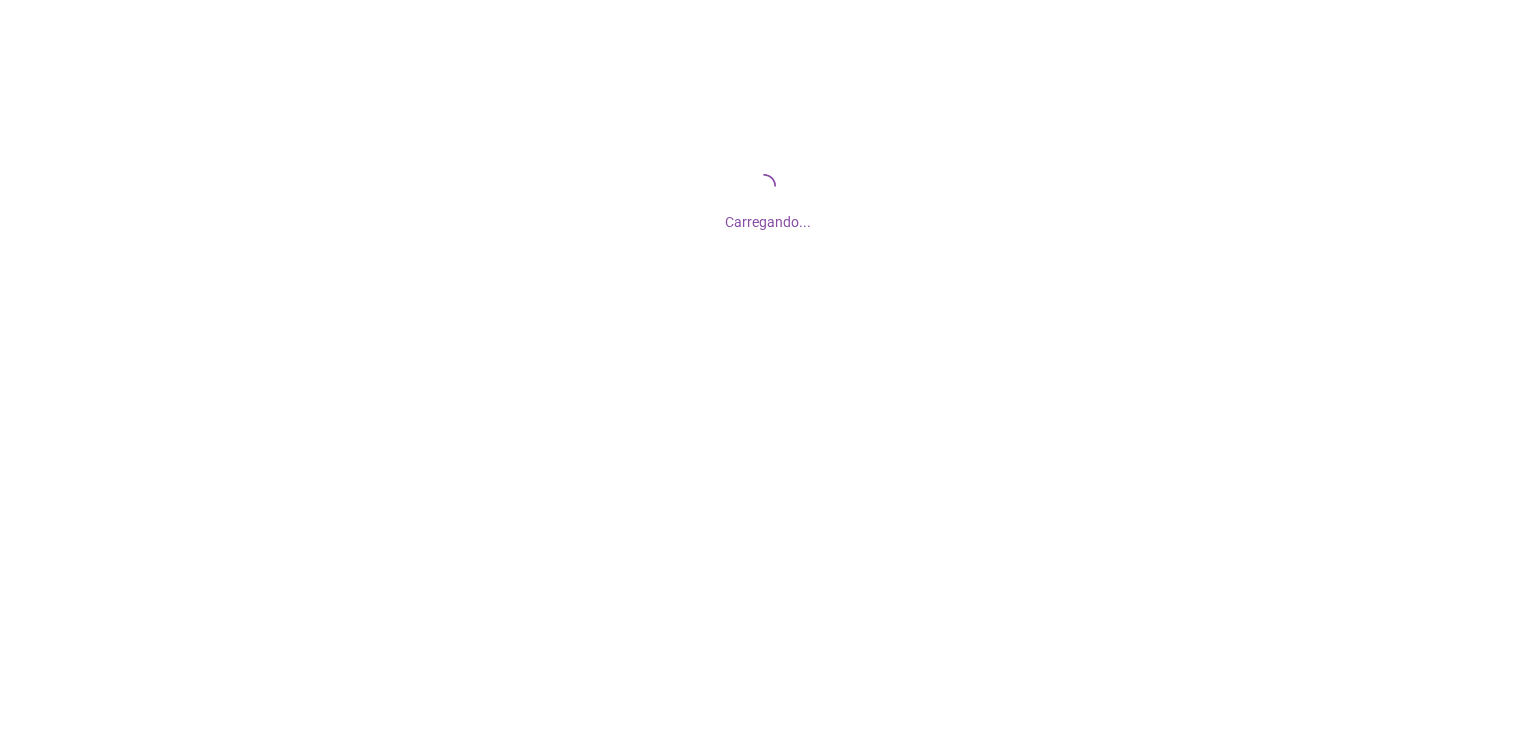 scroll, scrollTop: 0, scrollLeft: 0, axis: both 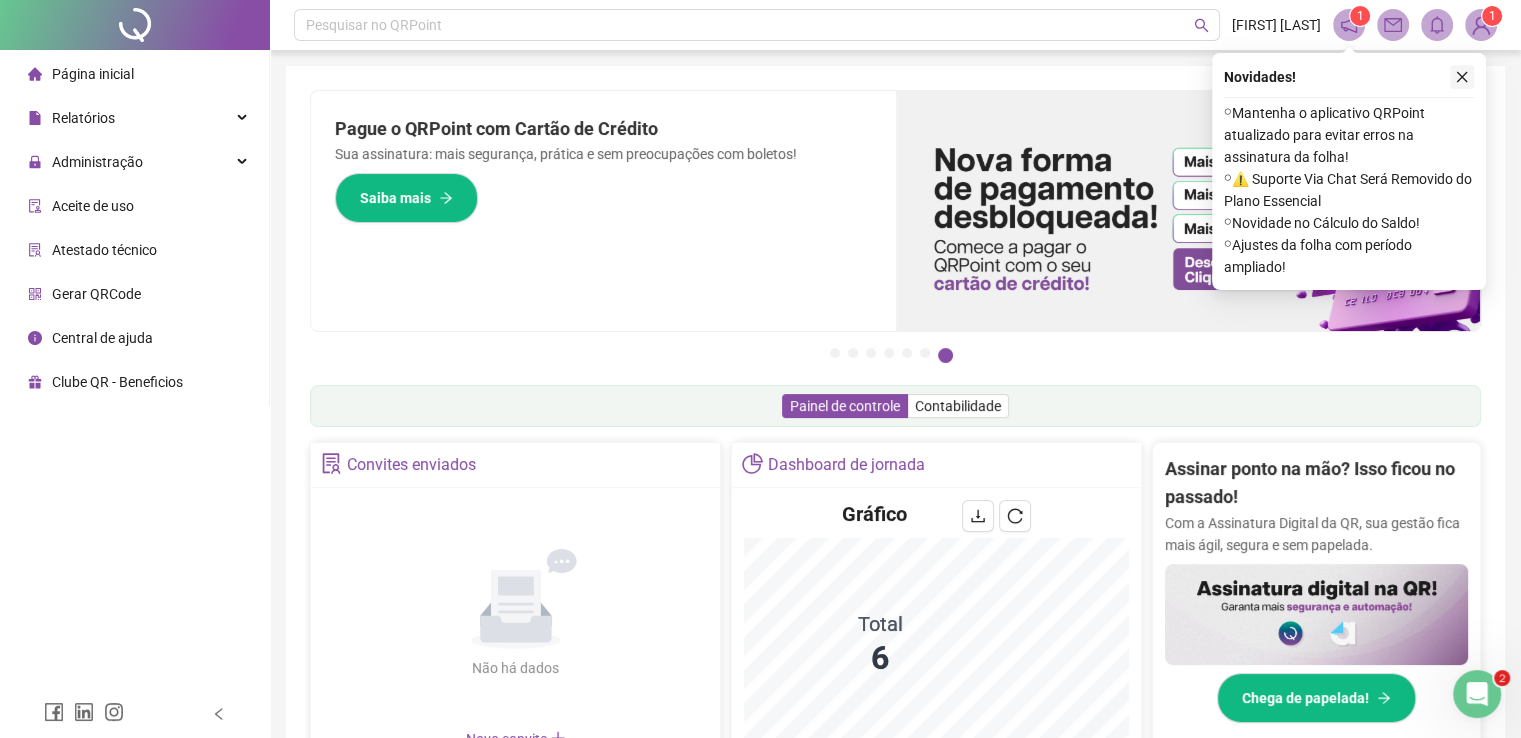 click 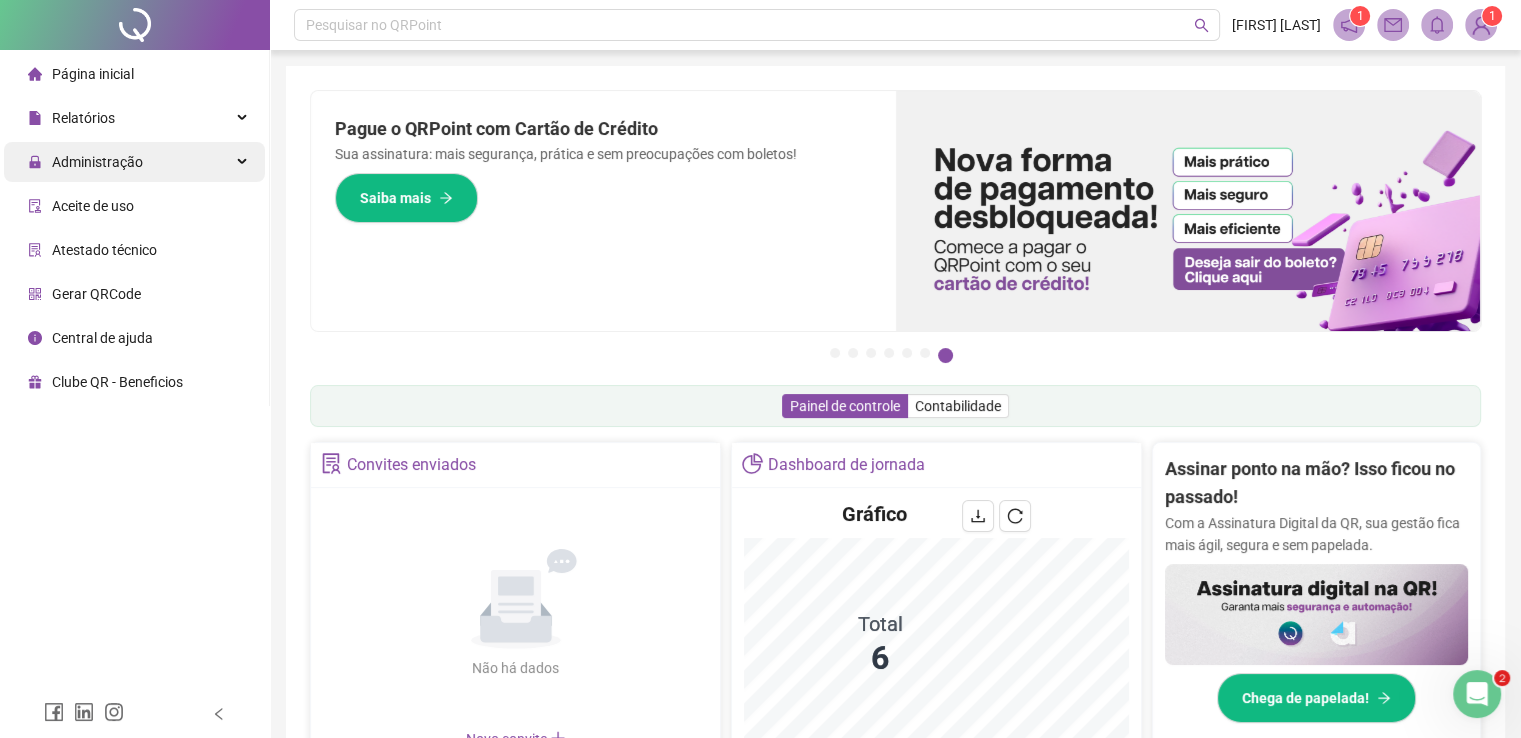 click on "Administração" at bounding box center (97, 162) 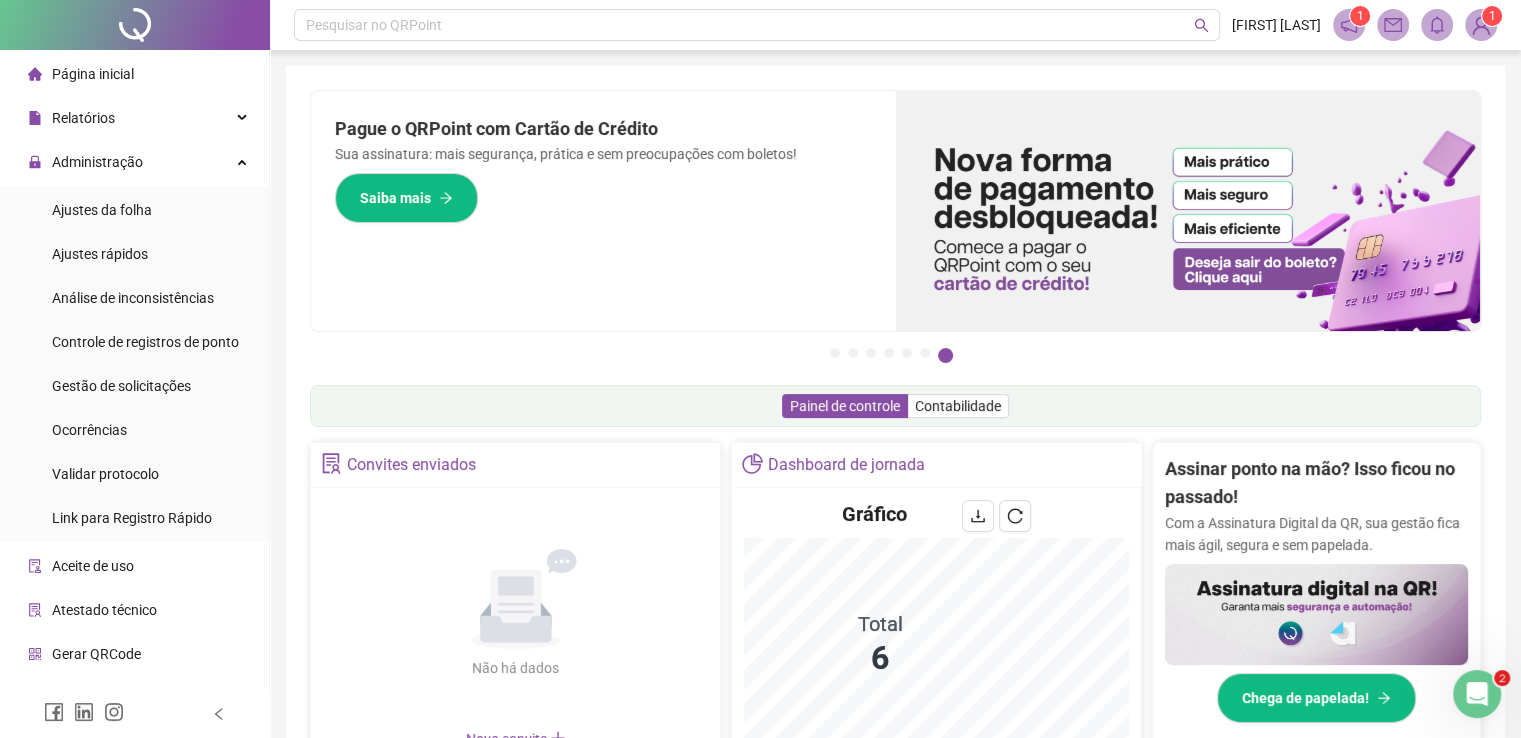 click on "Ajustes da folha Ajustes rápidos Análise de inconsistências Controle de registros de ponto Gestão de solicitações Ocorrências Validar protocolo Link para Registro Rápido" at bounding box center [134, 364] 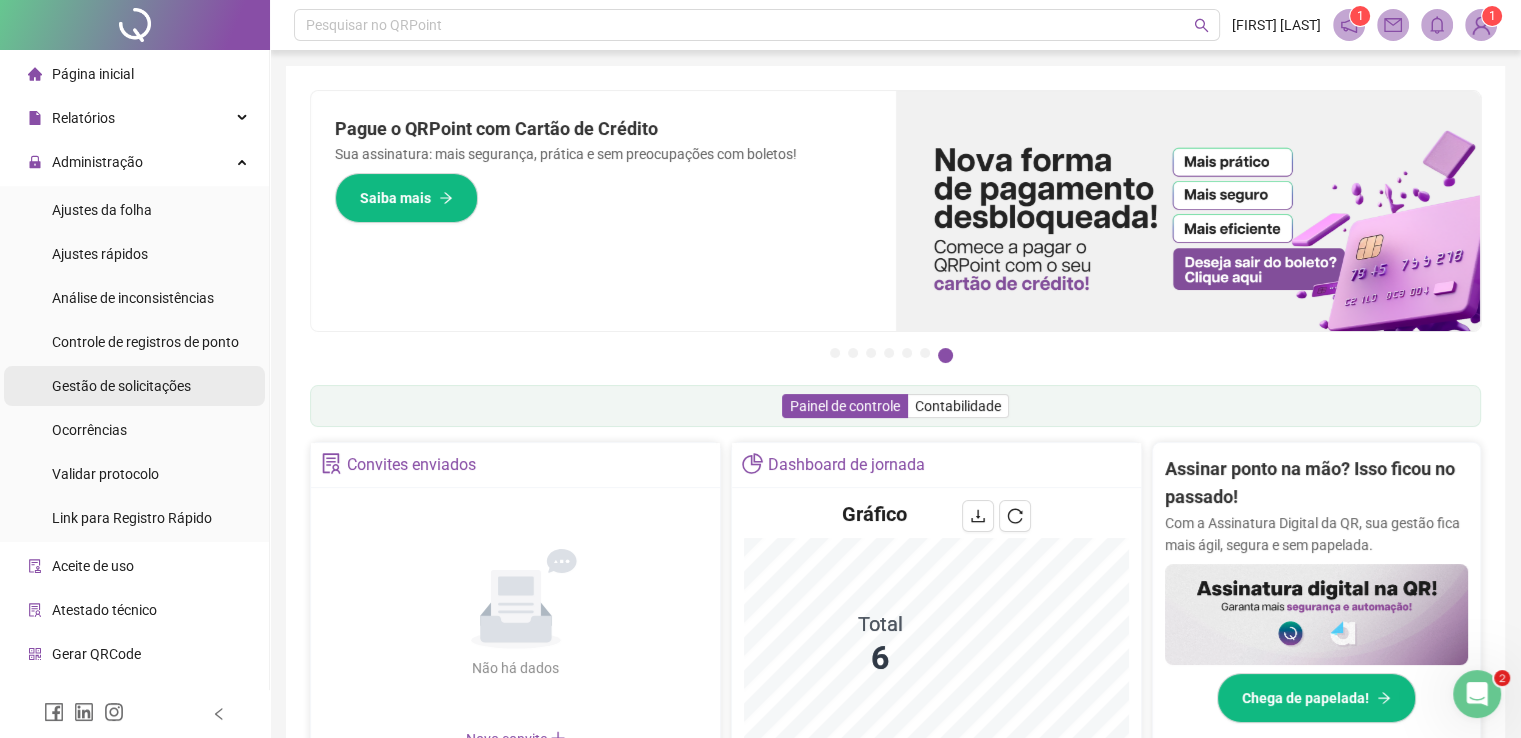 click on "Gestão de solicitações" at bounding box center [121, 386] 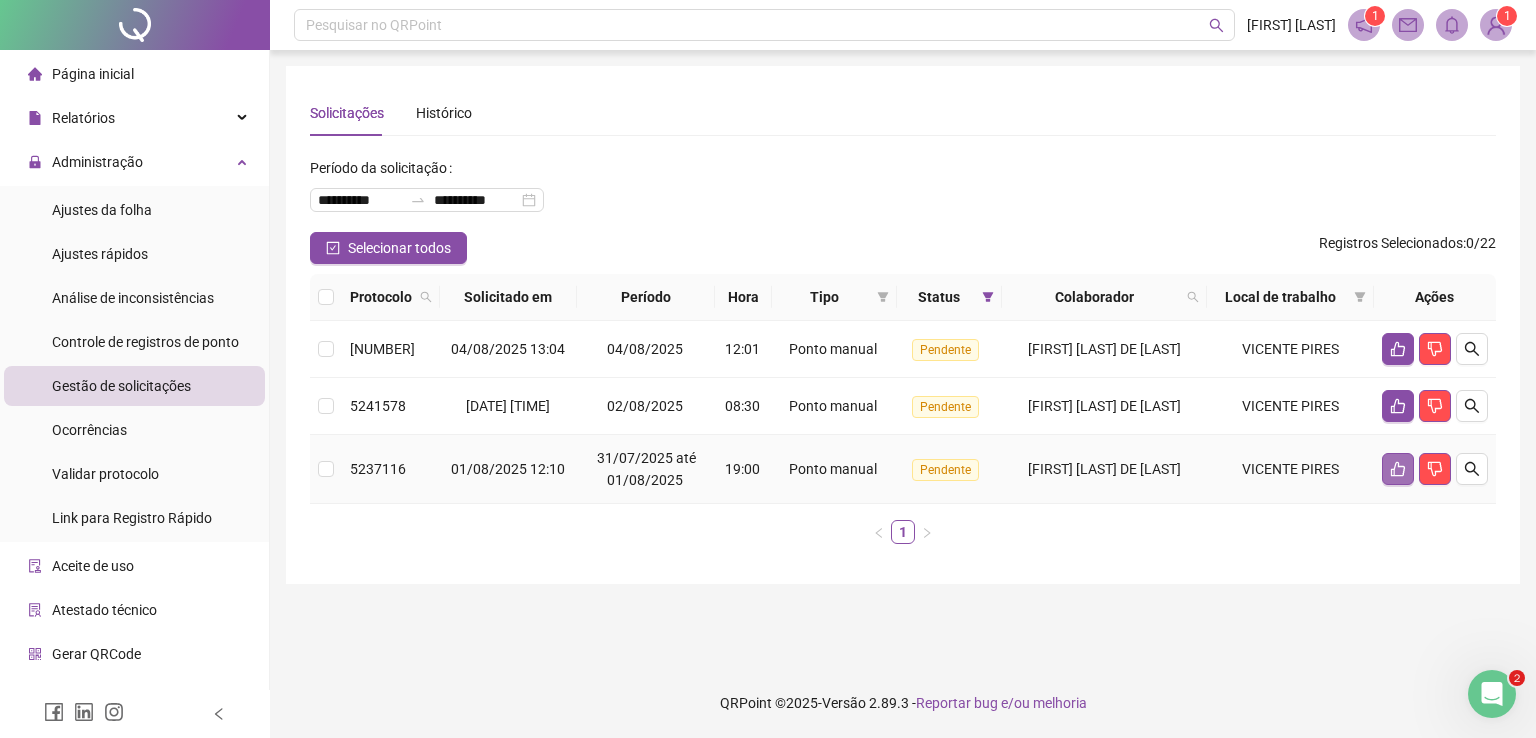 click 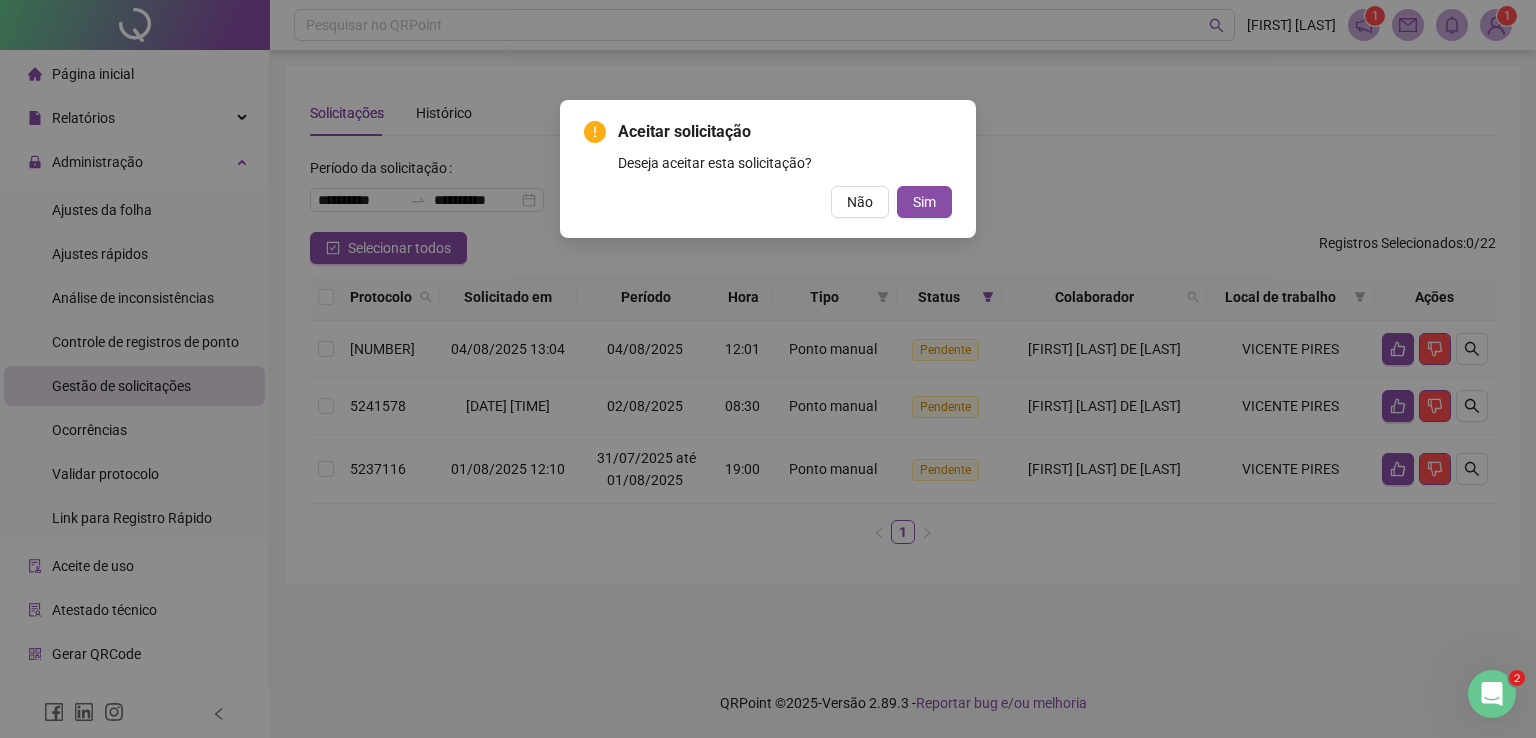 click on "Aceitar solicitação Deseja aceitar esta solicitação? Não Sim" at bounding box center (768, 169) 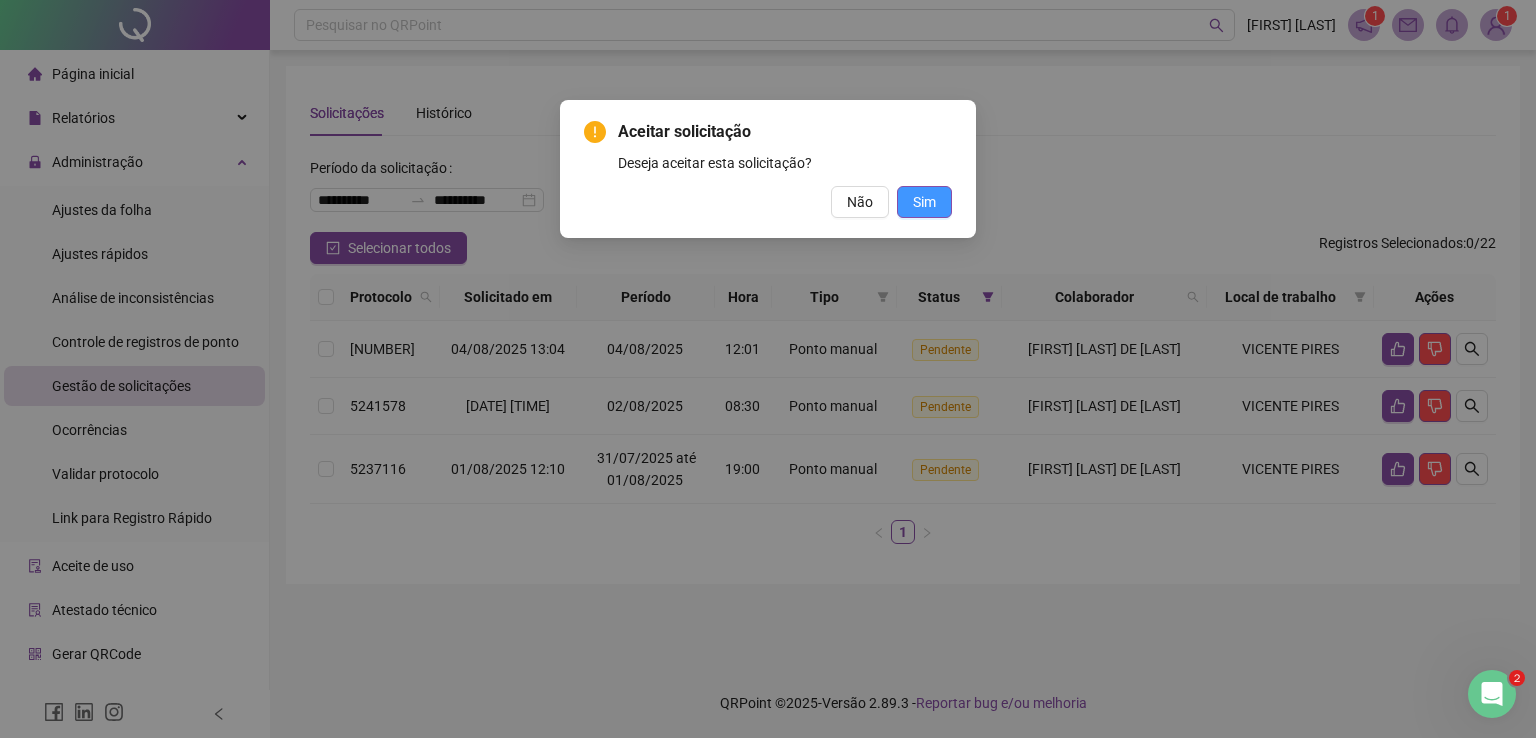 click on "Sim" at bounding box center [924, 202] 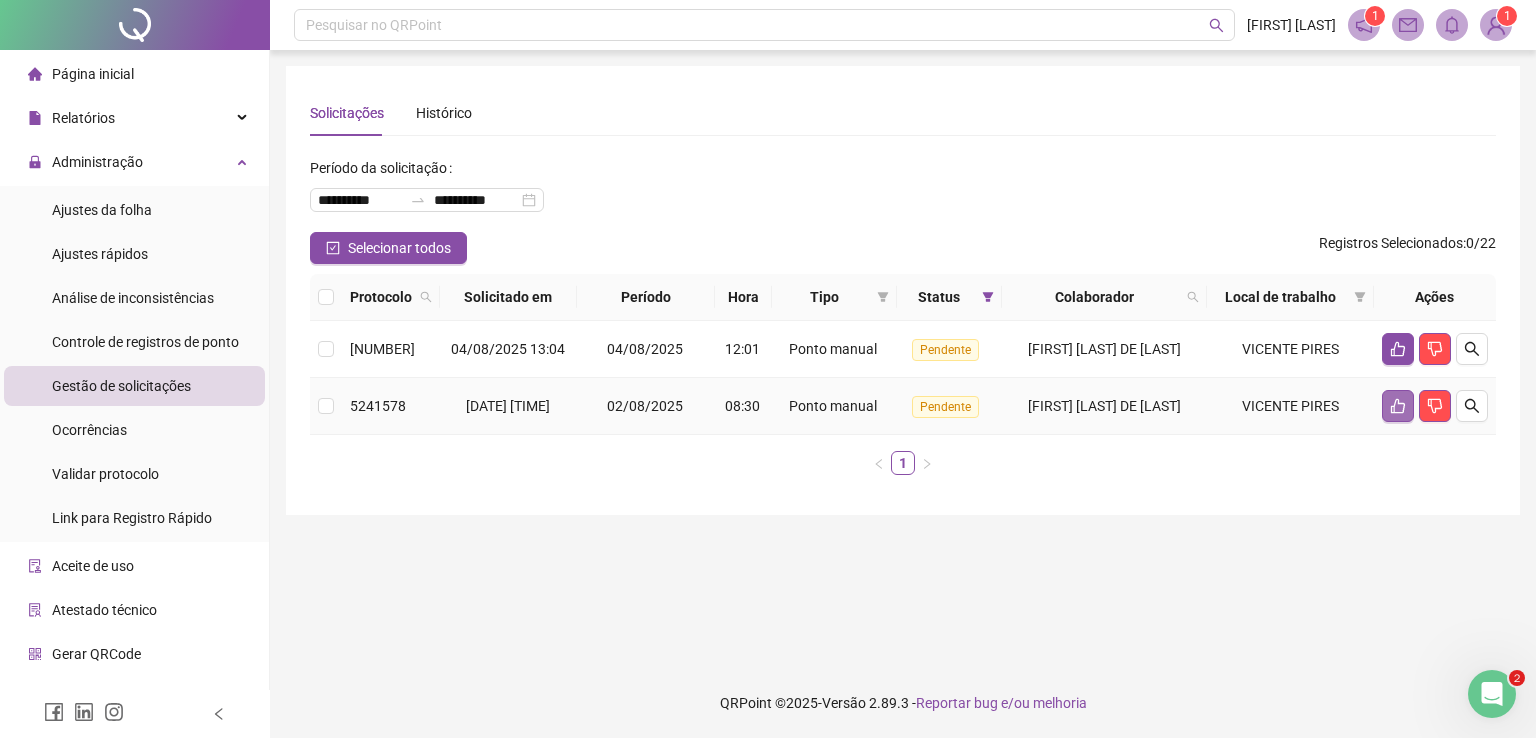 click 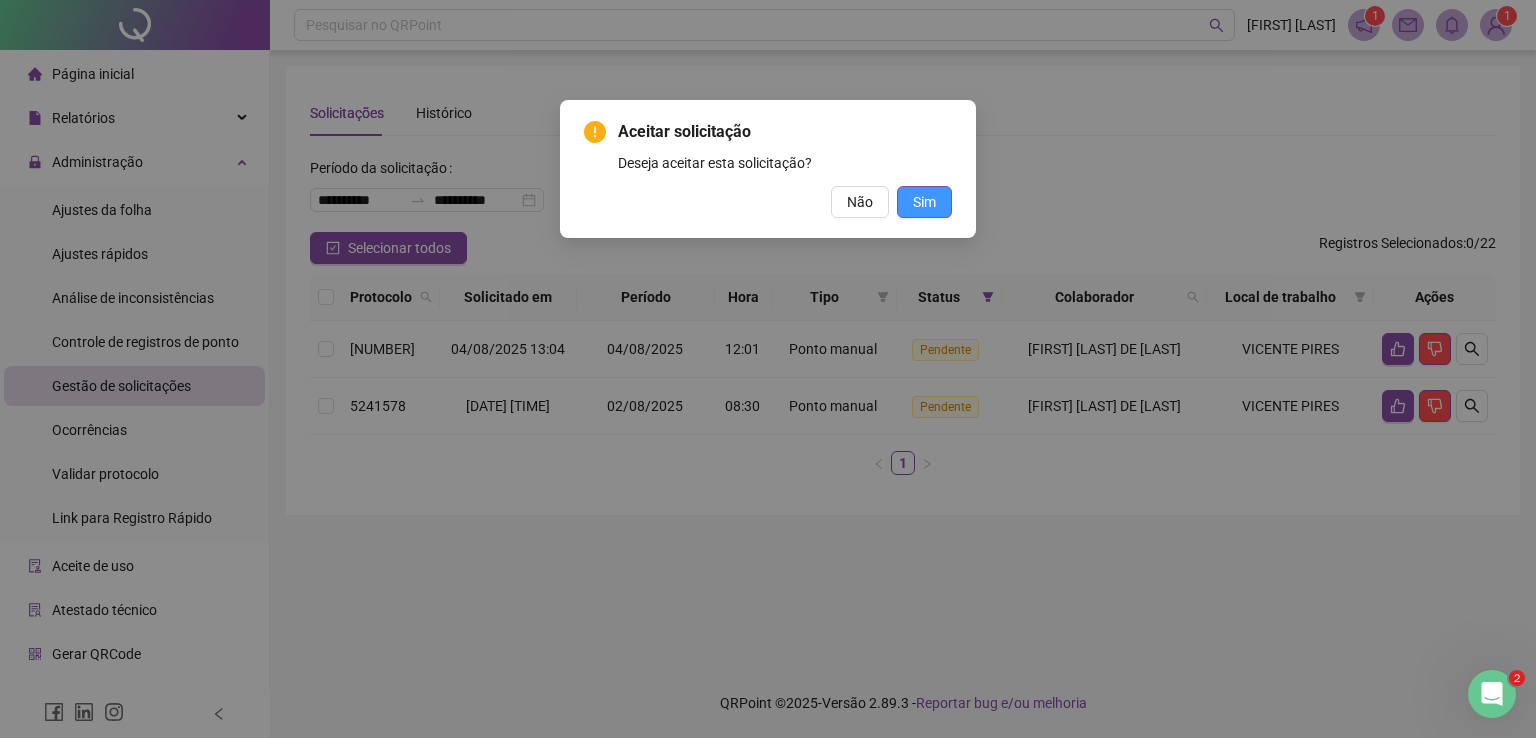 click on "Sim" at bounding box center [924, 202] 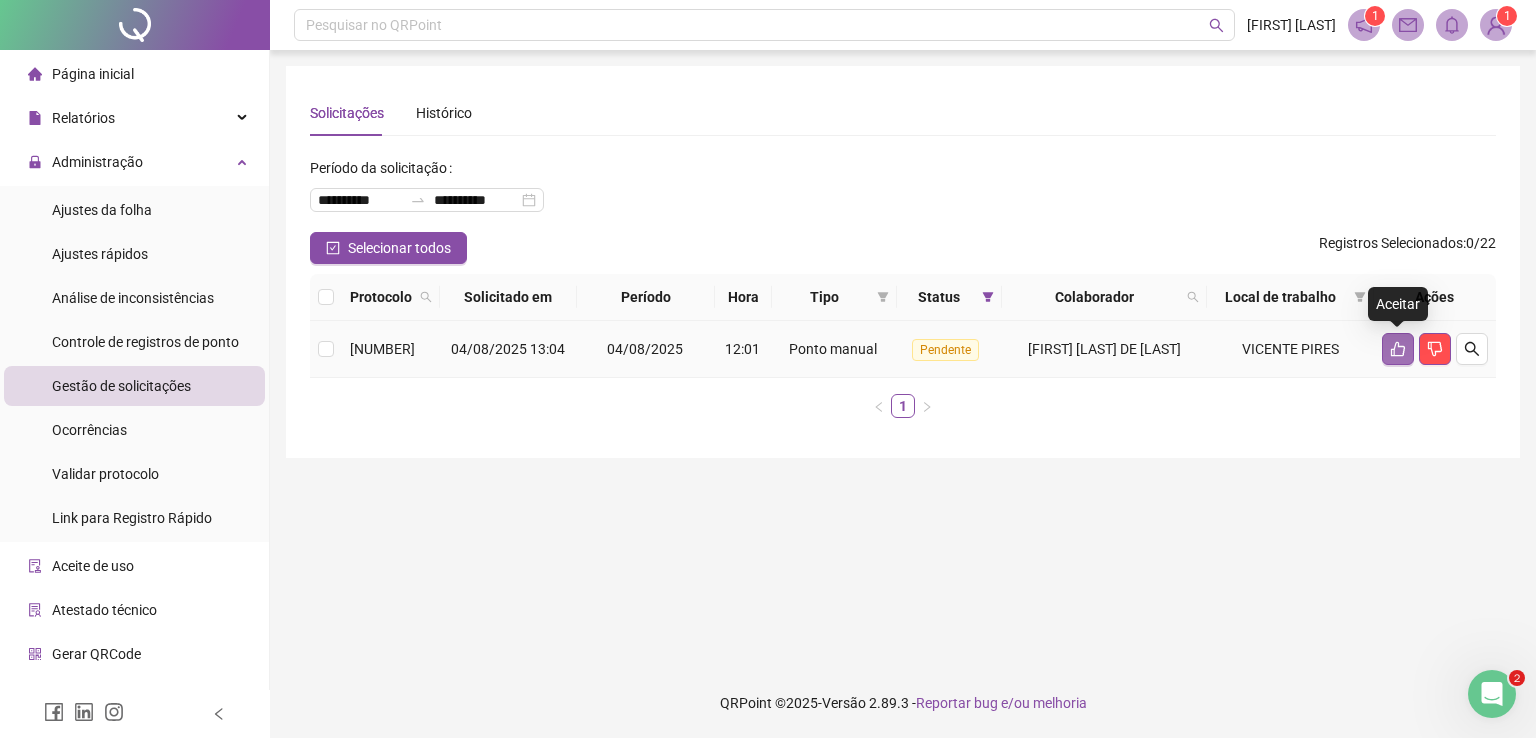 click 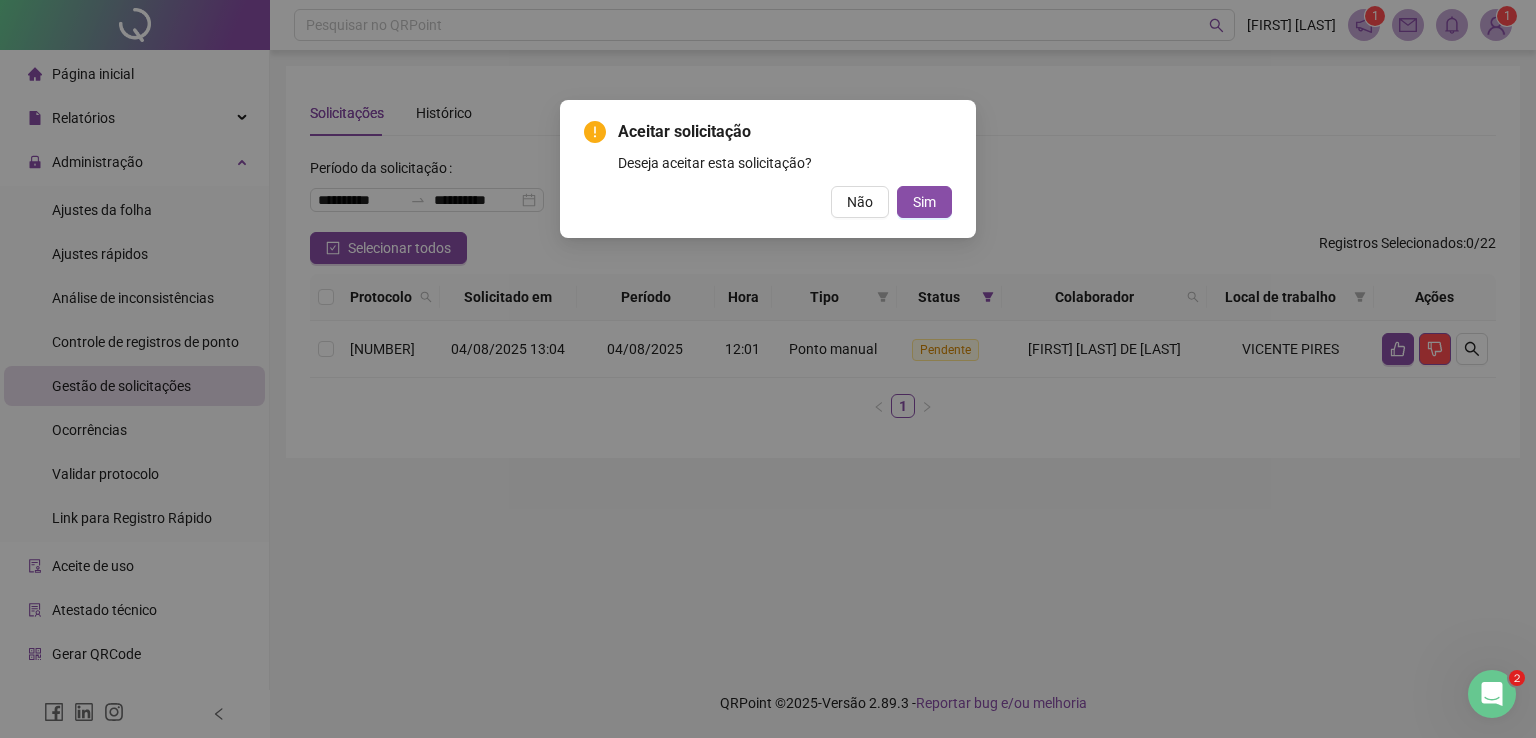 click on "Aceitar solicitação Deseja aceitar esta solicitação? Não Sim" at bounding box center (768, 169) 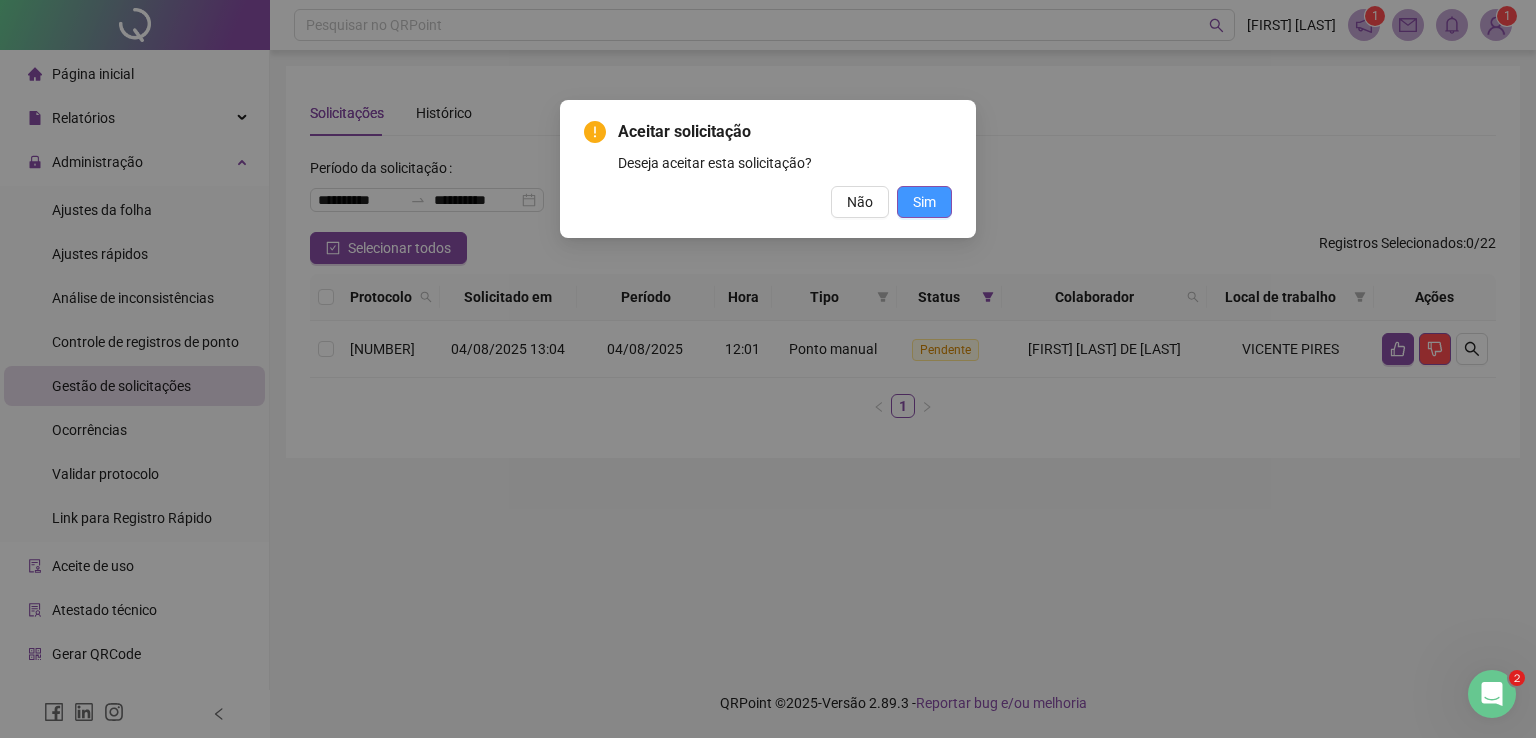click on "Sim" at bounding box center [924, 202] 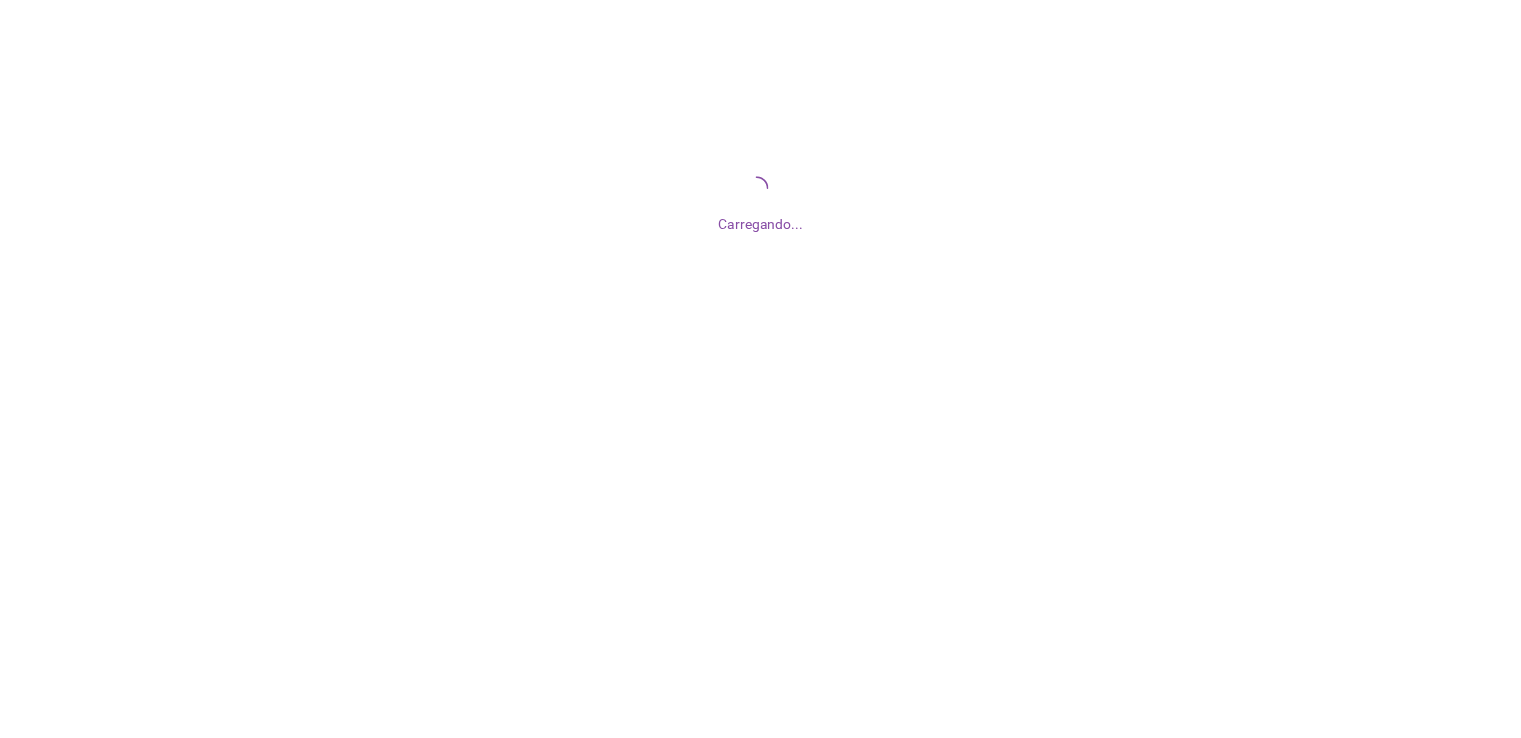 scroll, scrollTop: 0, scrollLeft: 0, axis: both 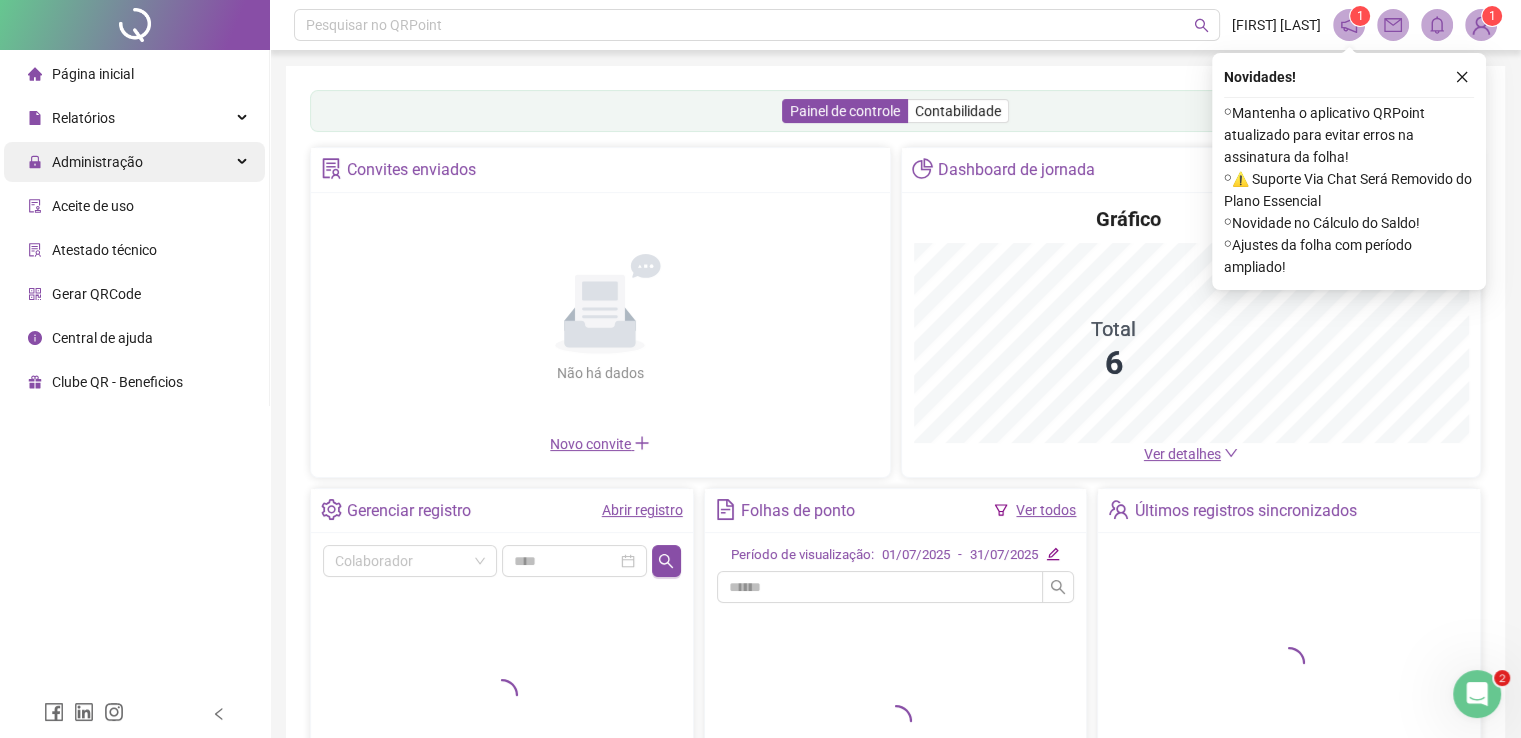 click on "Administração" at bounding box center [85, 162] 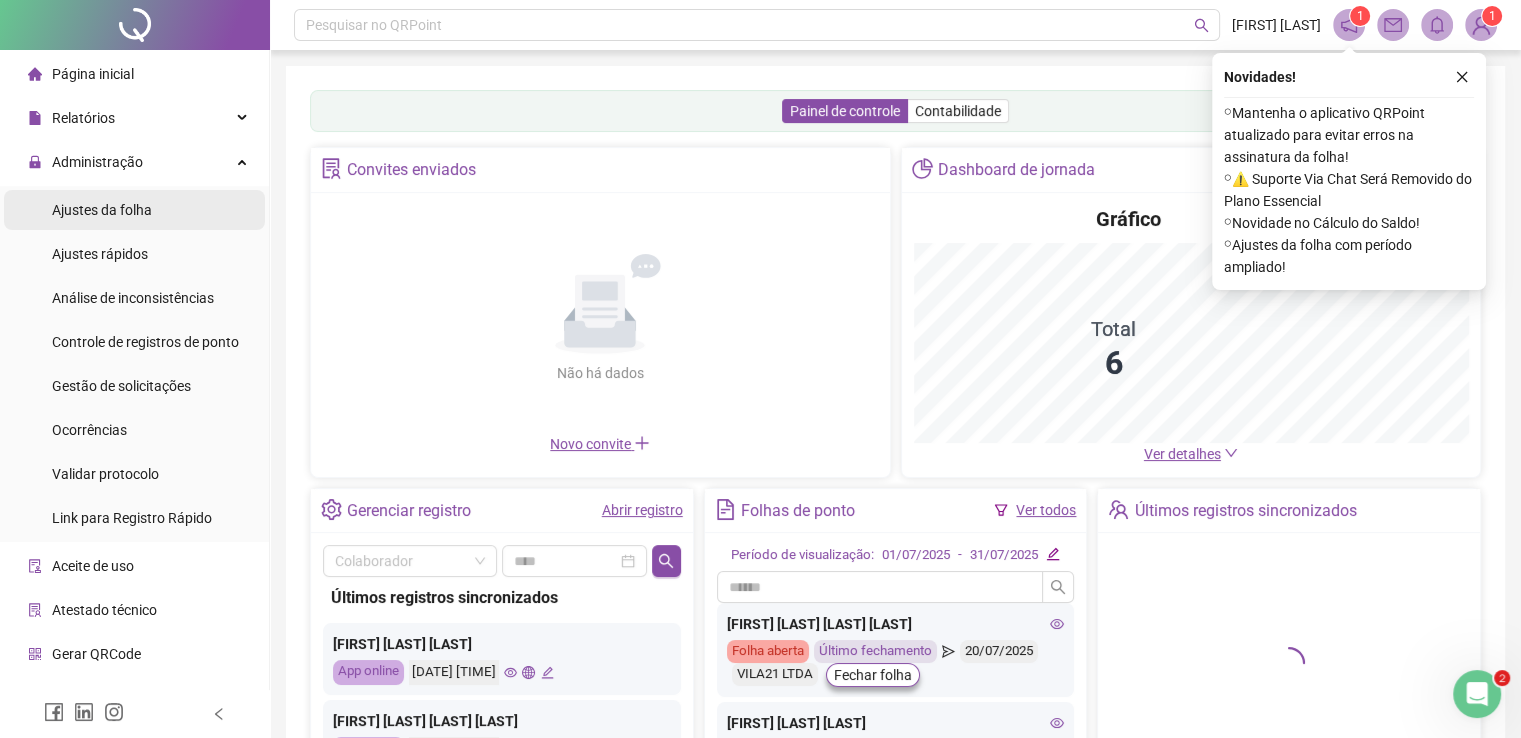 click on "Ajustes da folha" at bounding box center (102, 210) 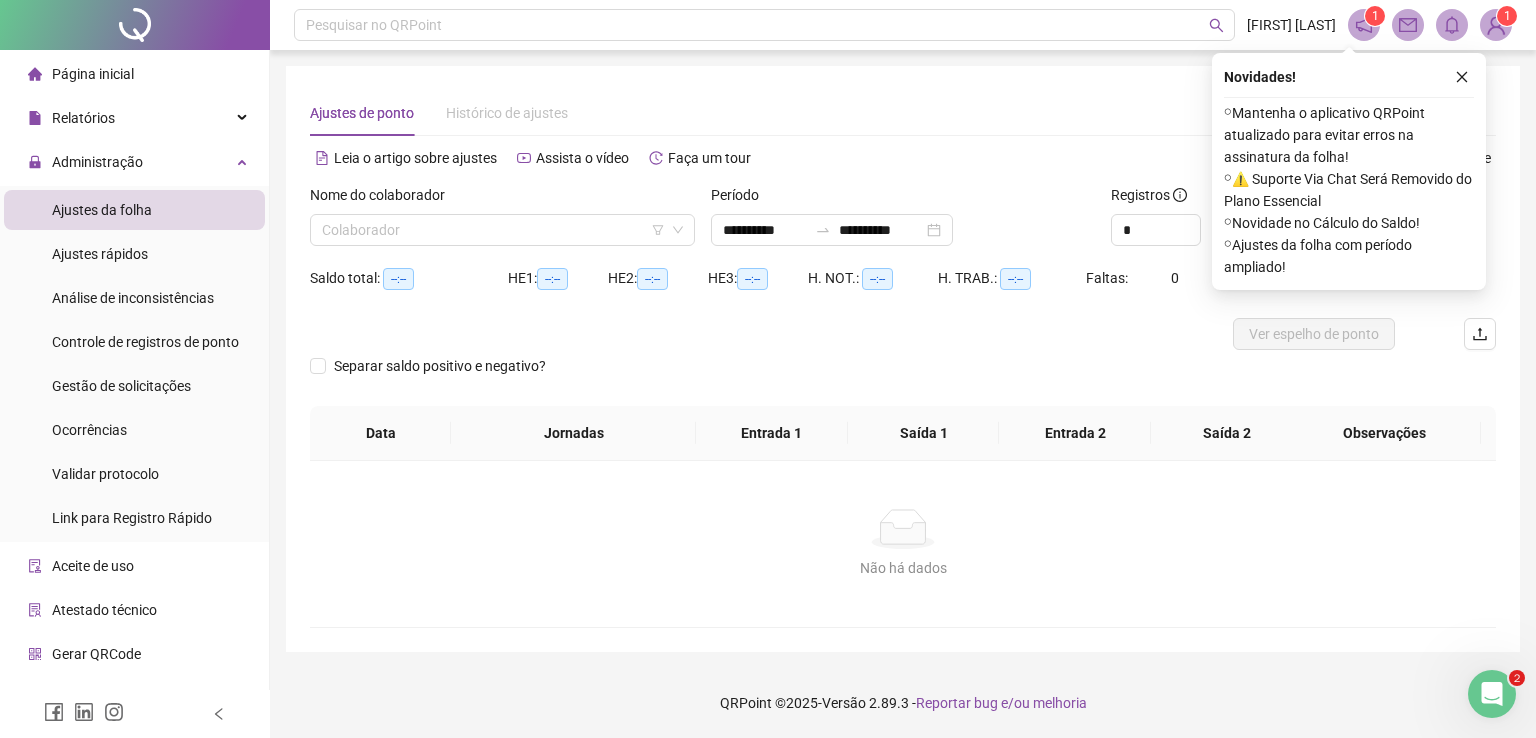 click 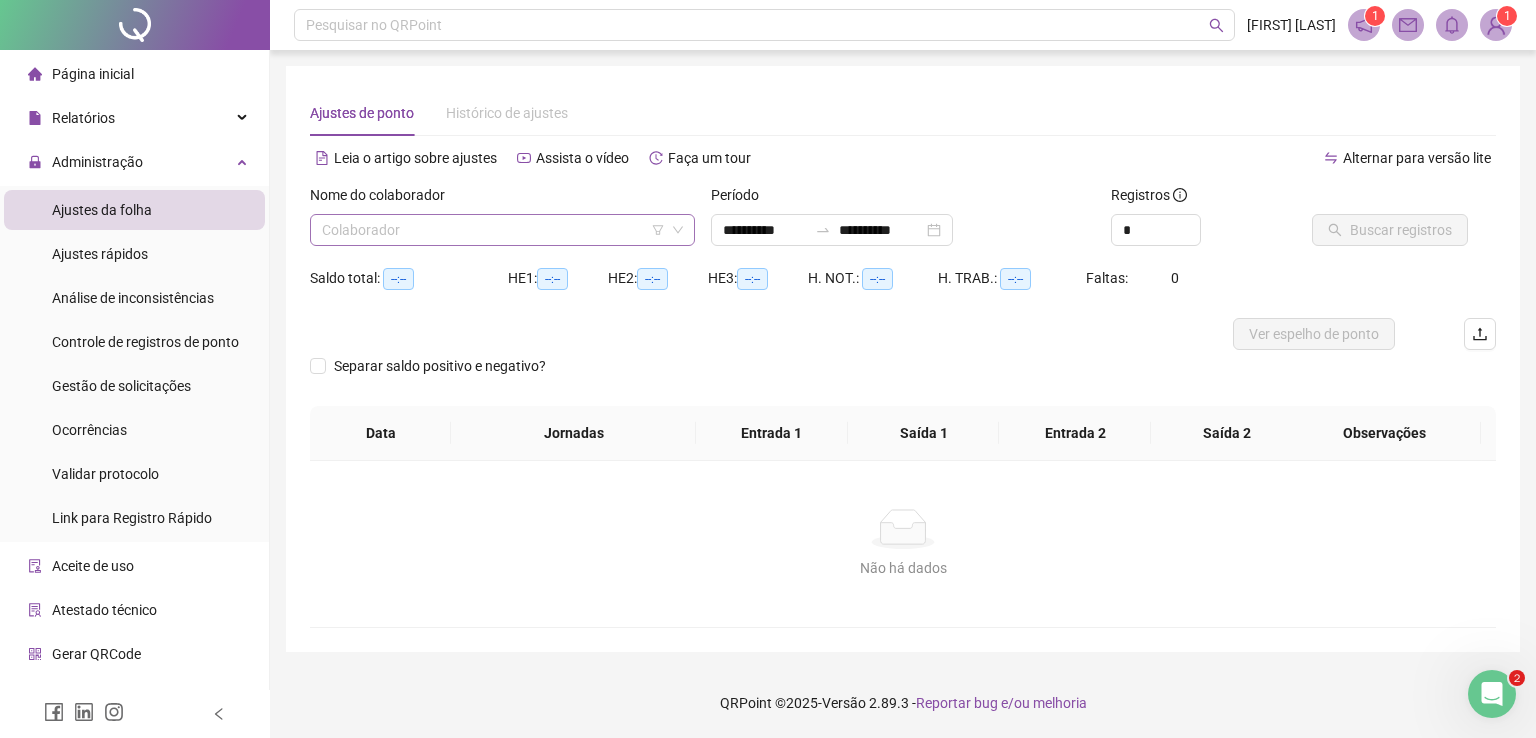 click at bounding box center (493, 230) 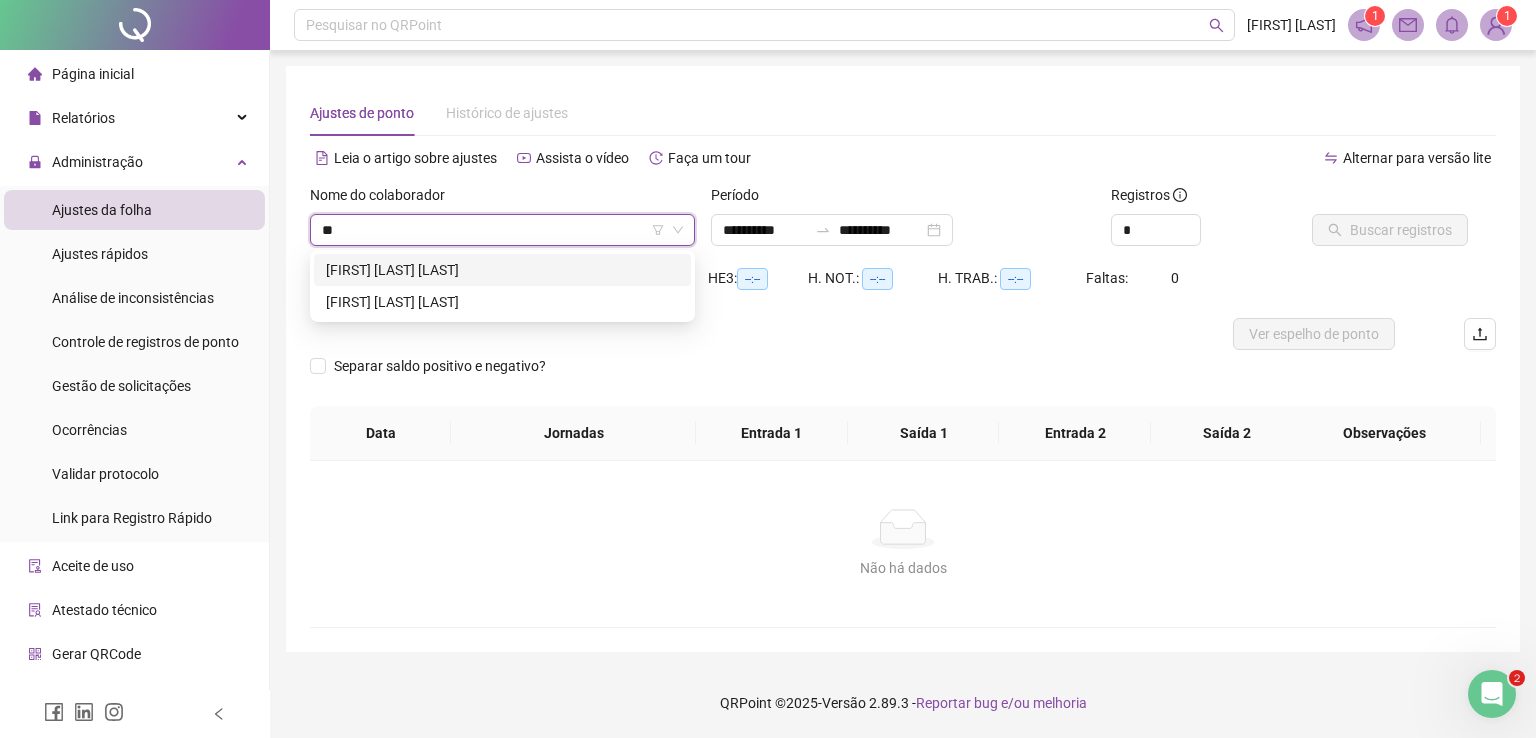 type on "***" 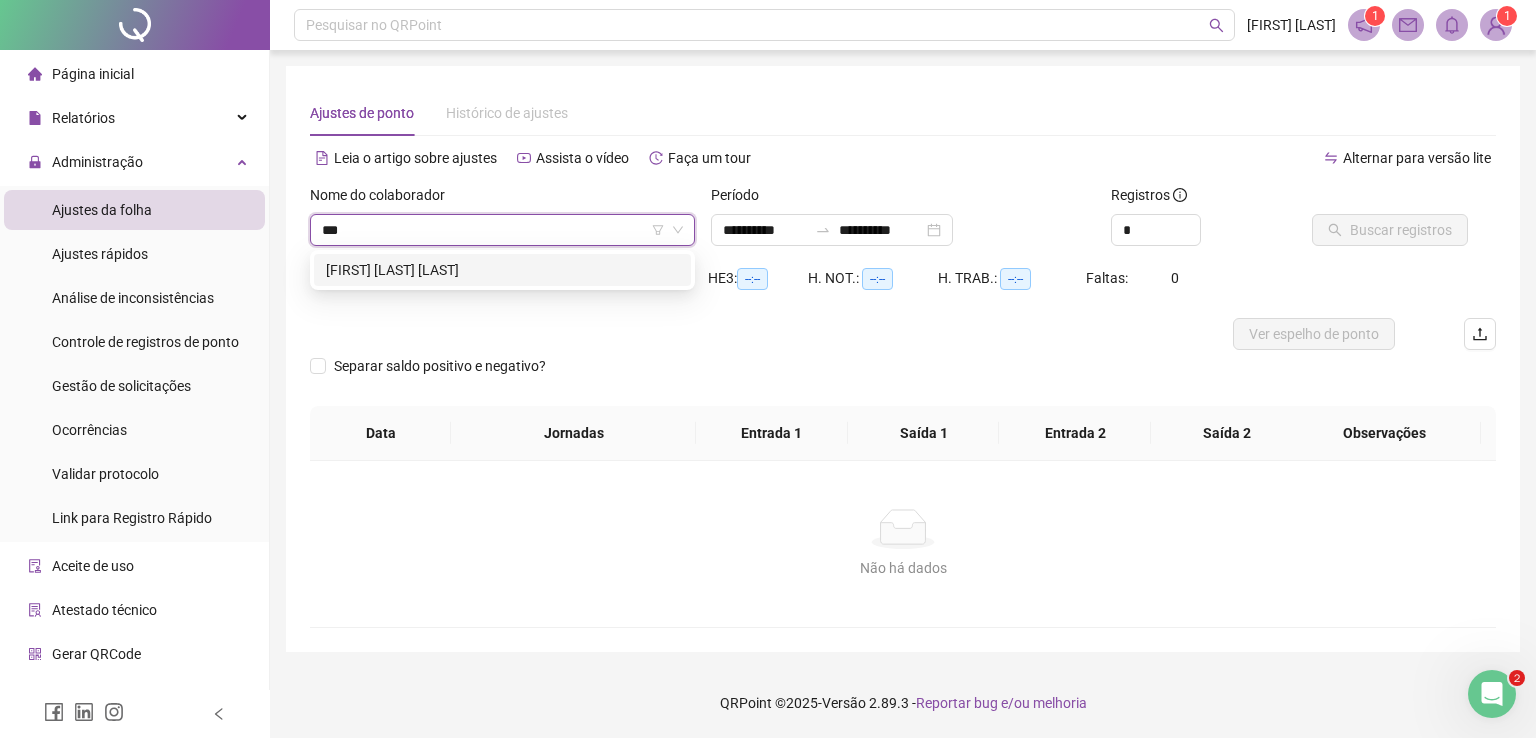 type 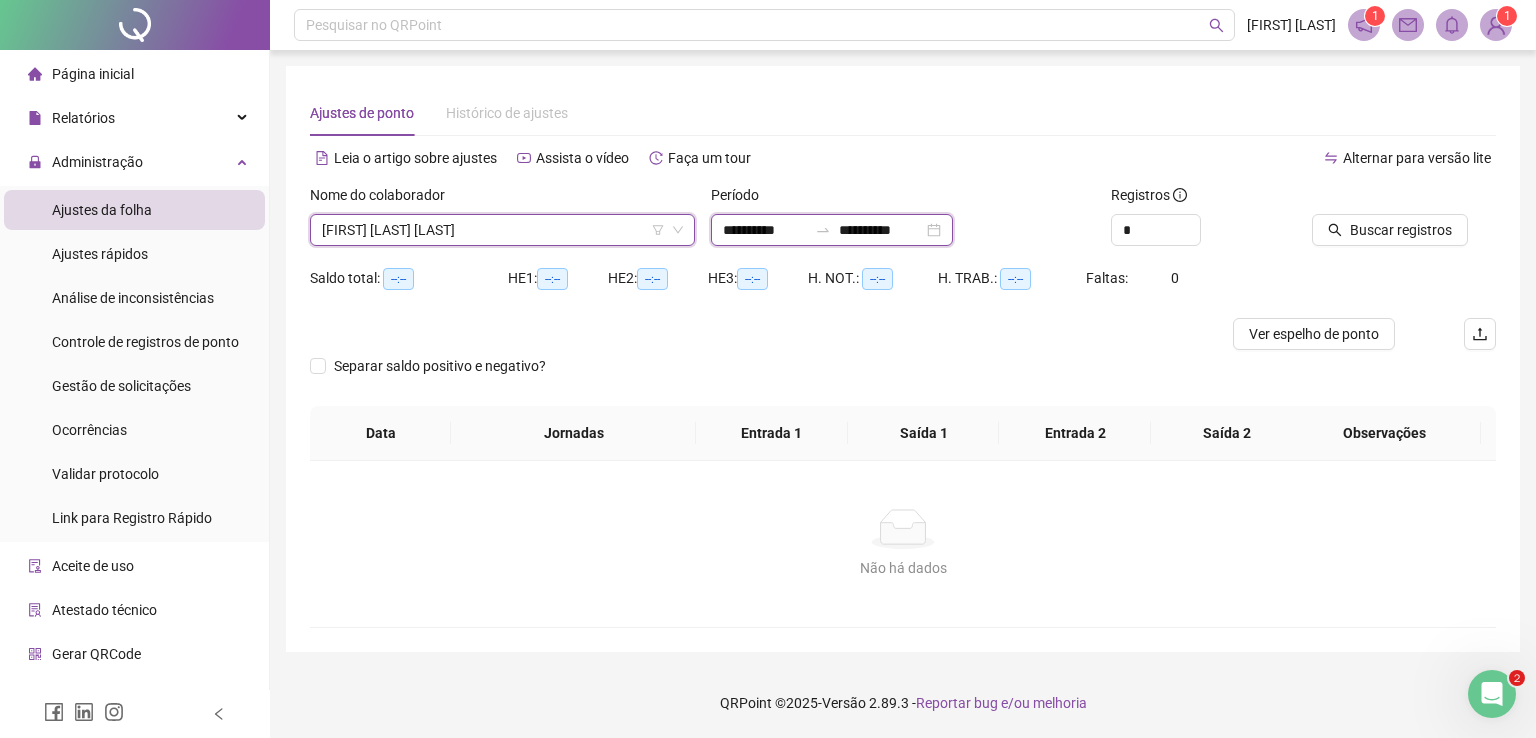 click on "**********" at bounding box center [881, 230] 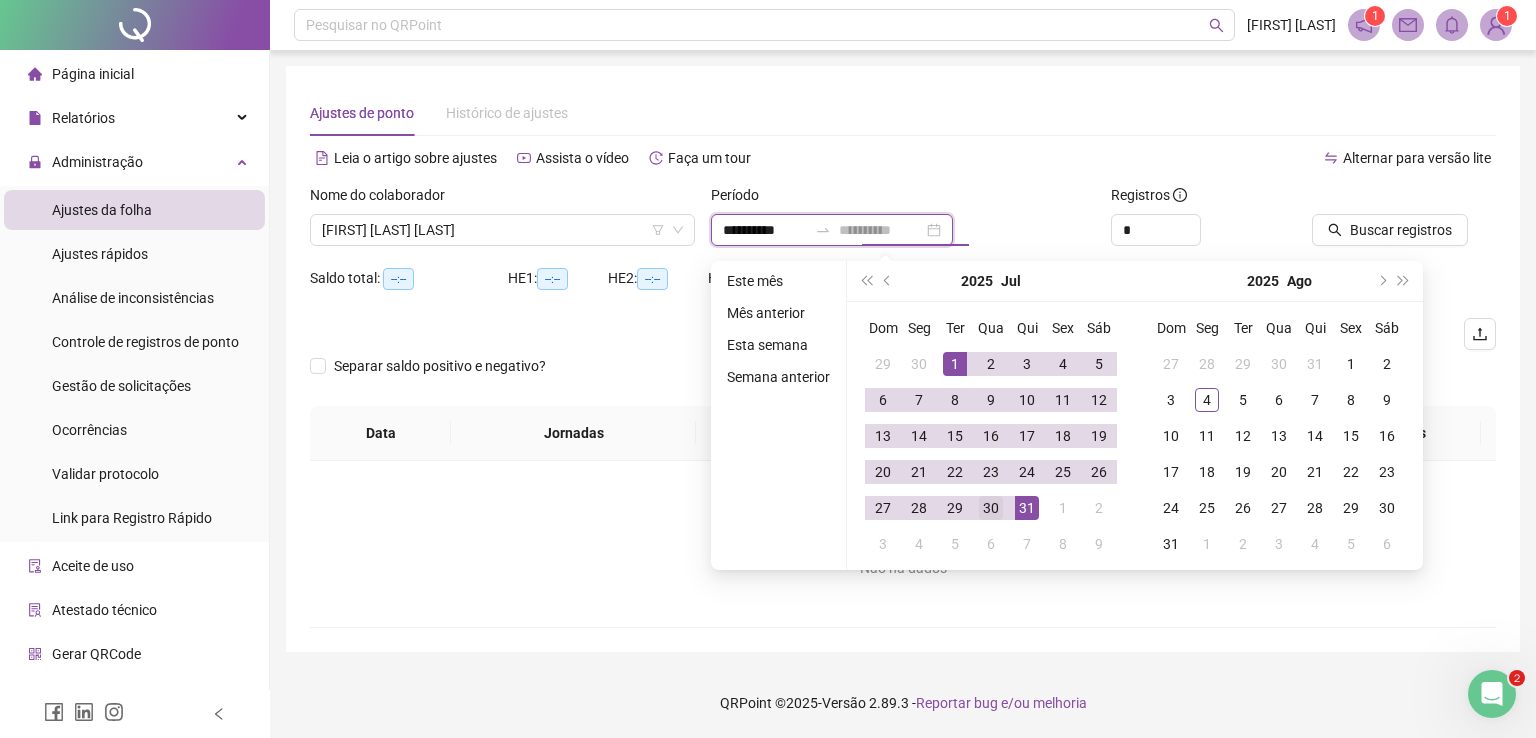 type on "**********" 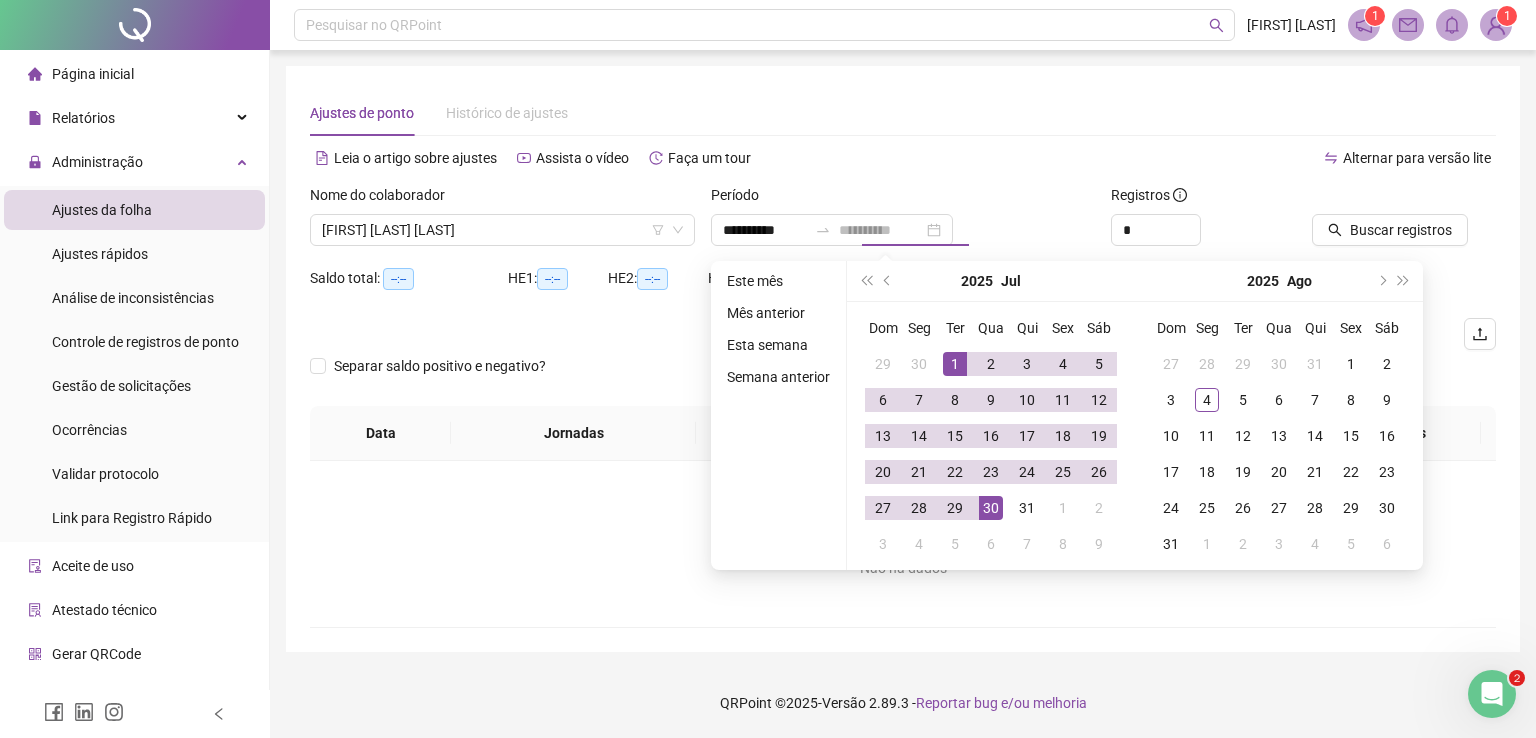 click on "30" at bounding box center (991, 508) 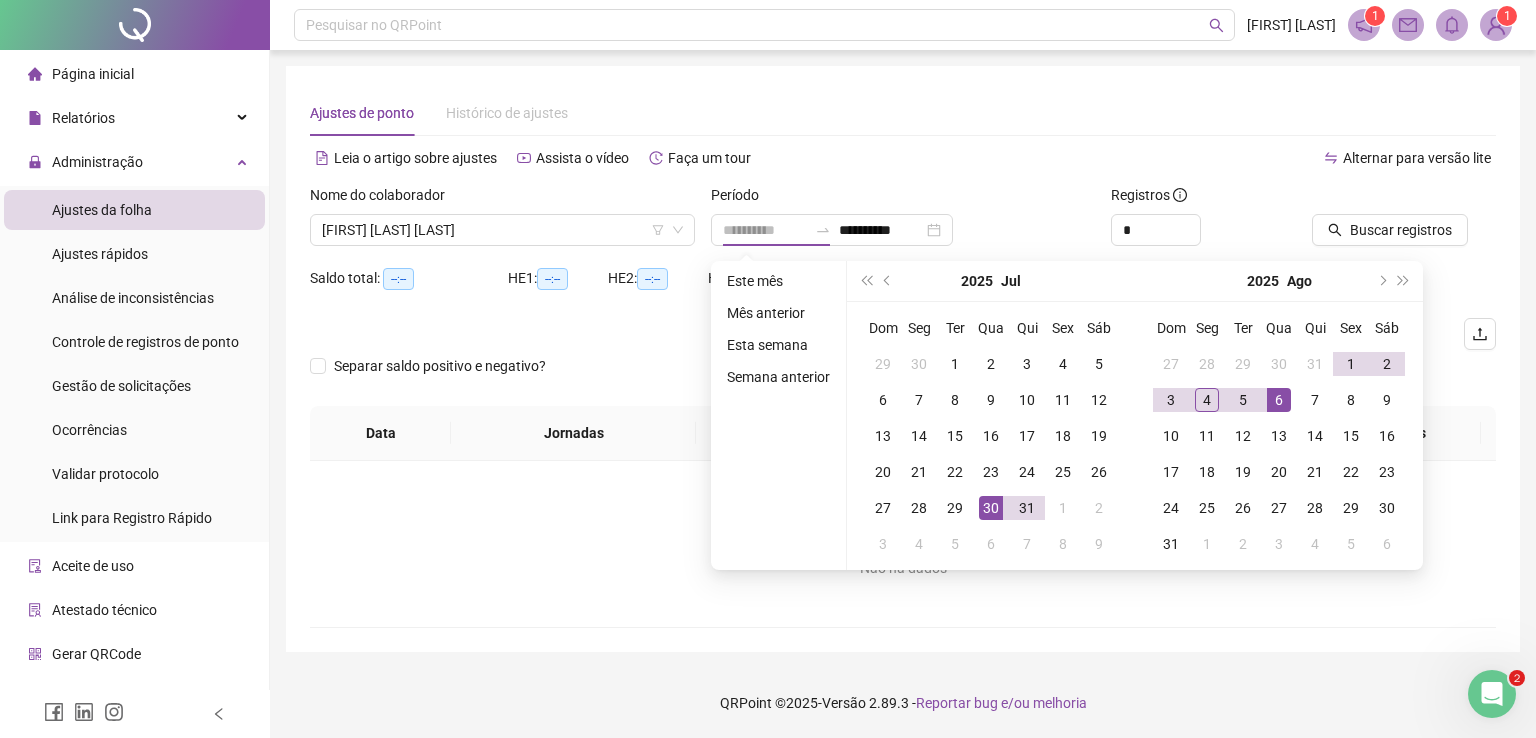 click on "6" at bounding box center (1279, 400) 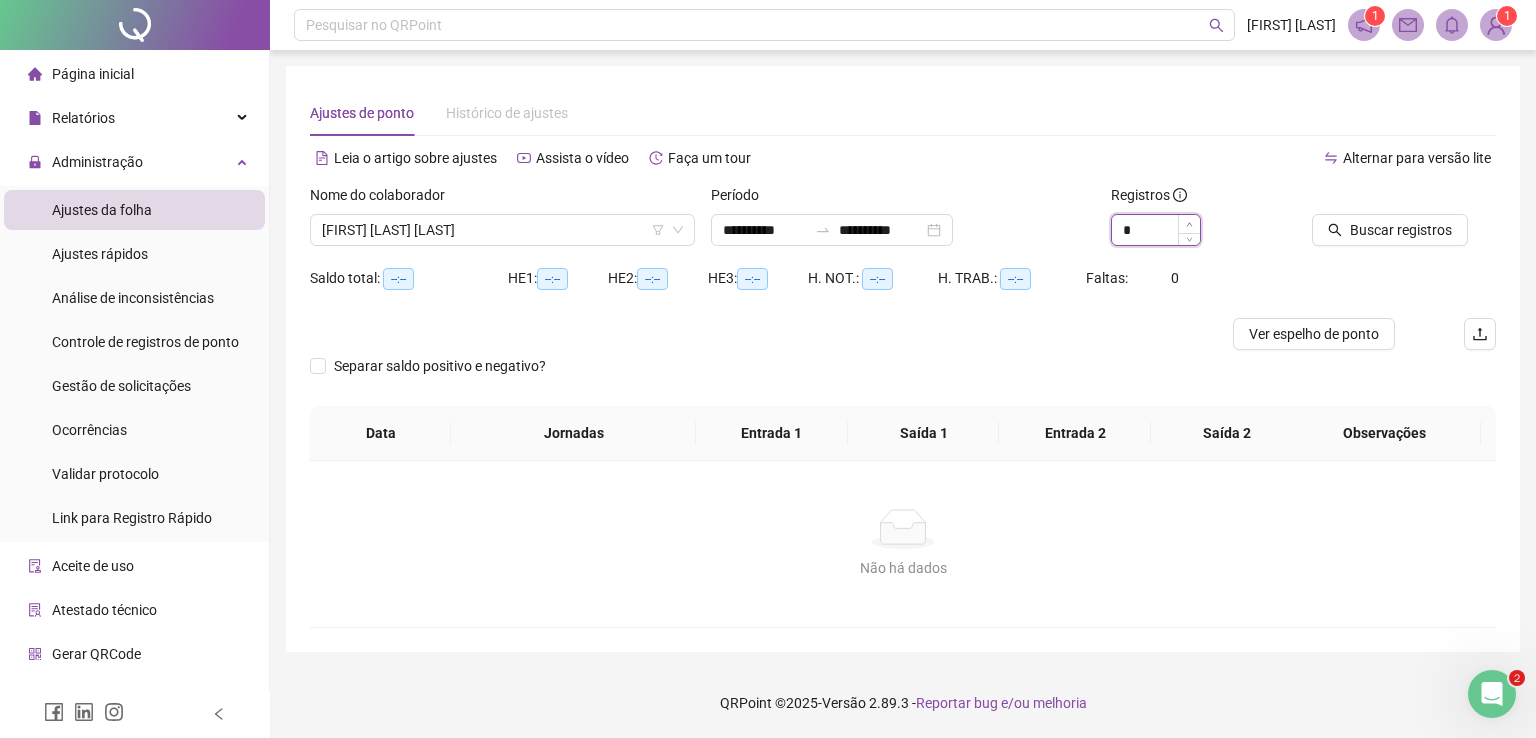 type on "*" 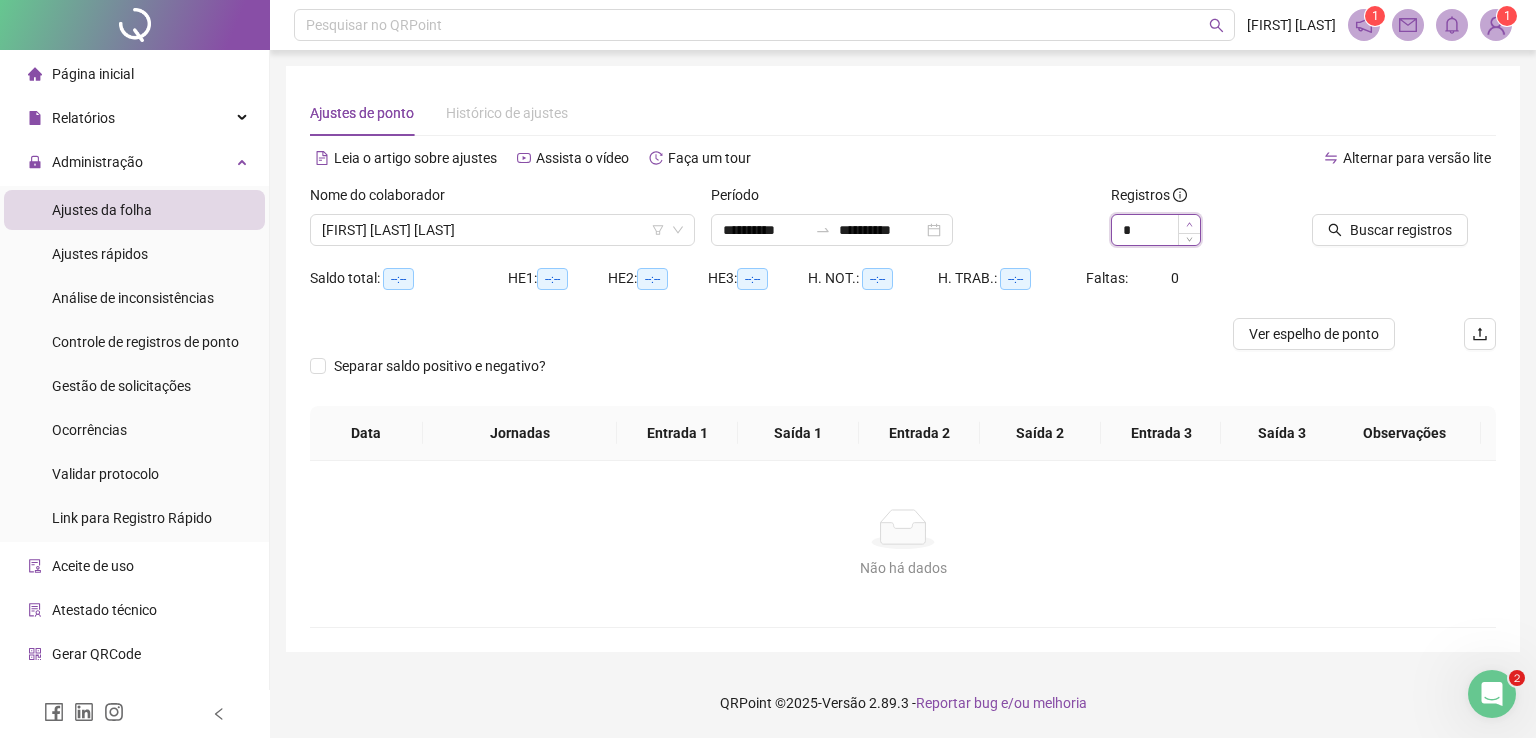 click 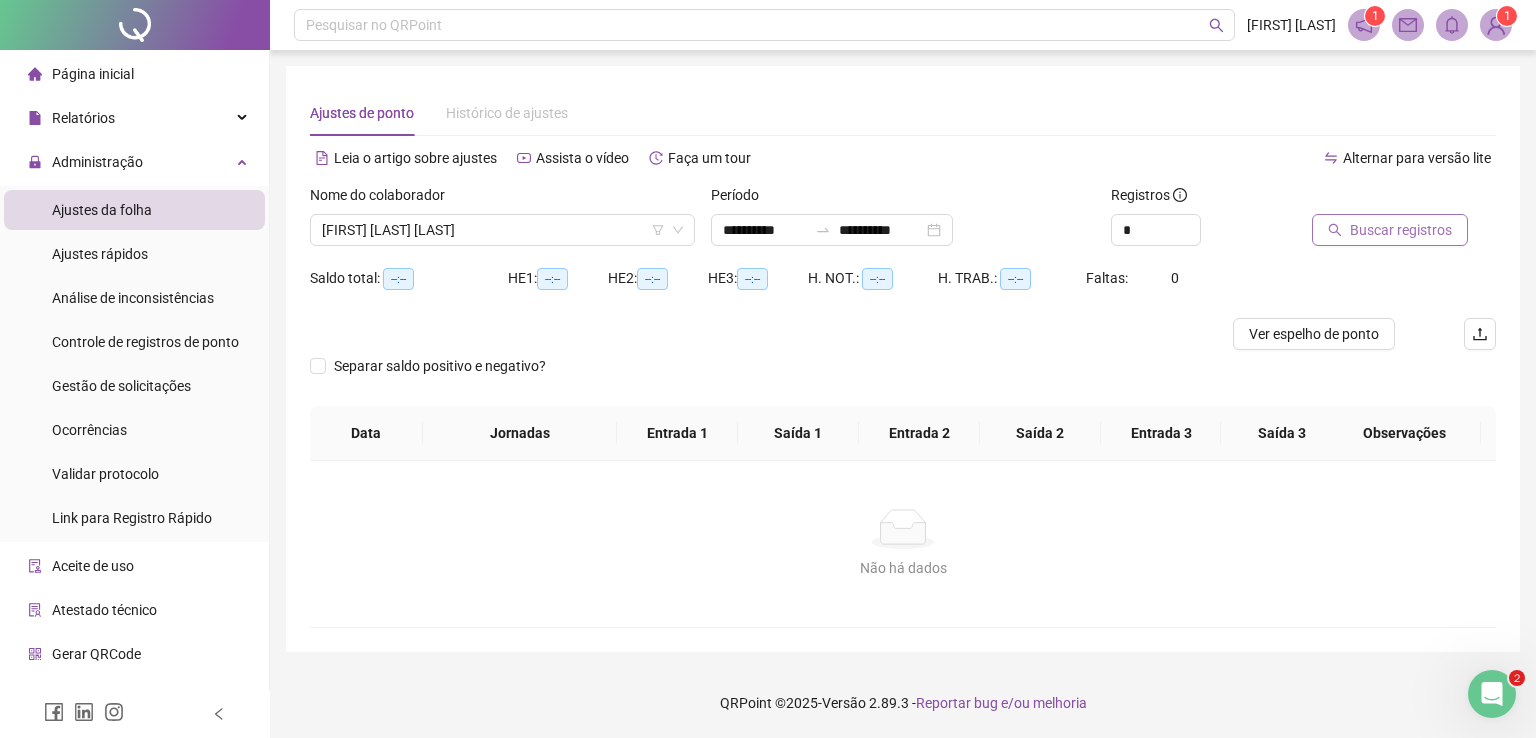 click on "Buscar registros" at bounding box center (1390, 230) 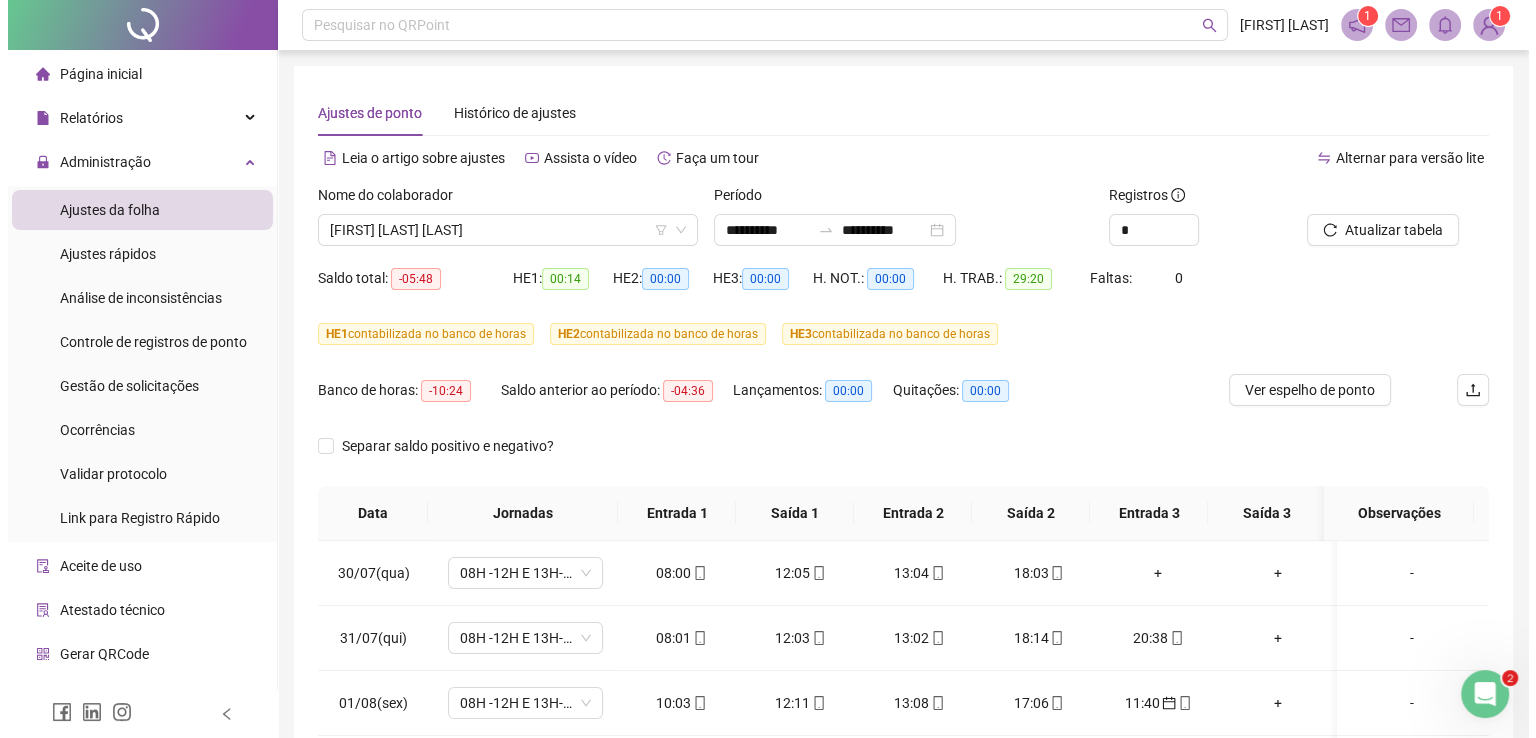 scroll, scrollTop: 317, scrollLeft: 0, axis: vertical 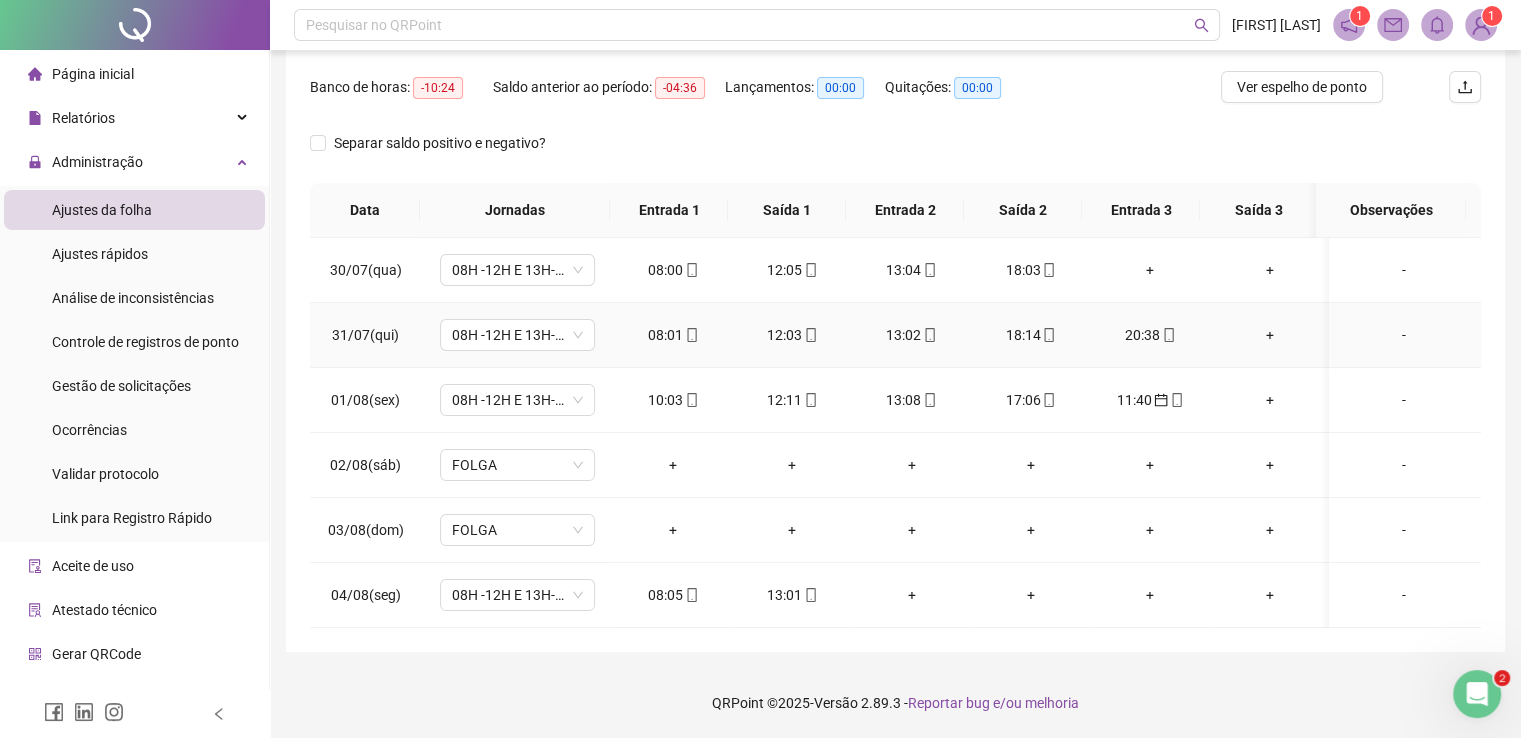 type 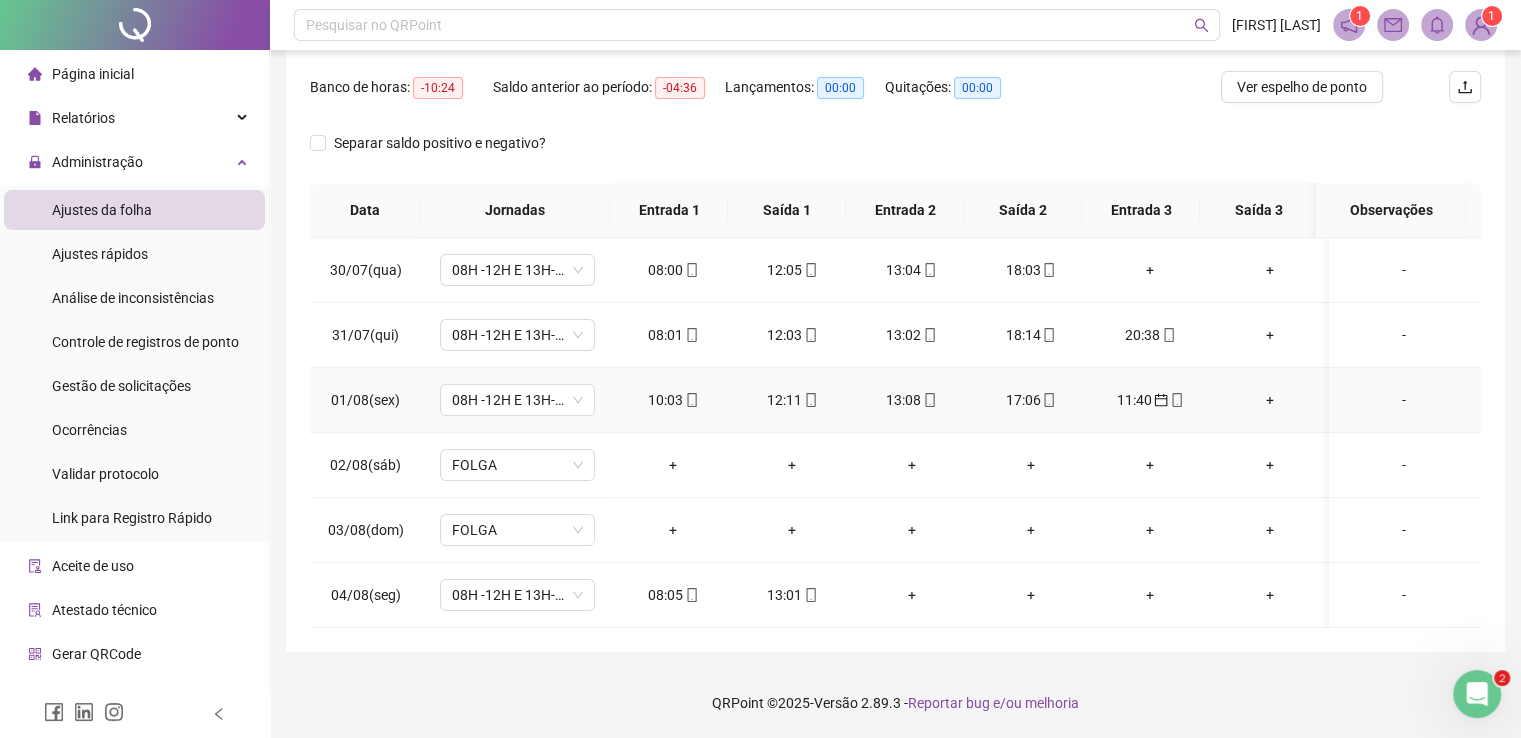 click on "11:40" at bounding box center [1150, 400] 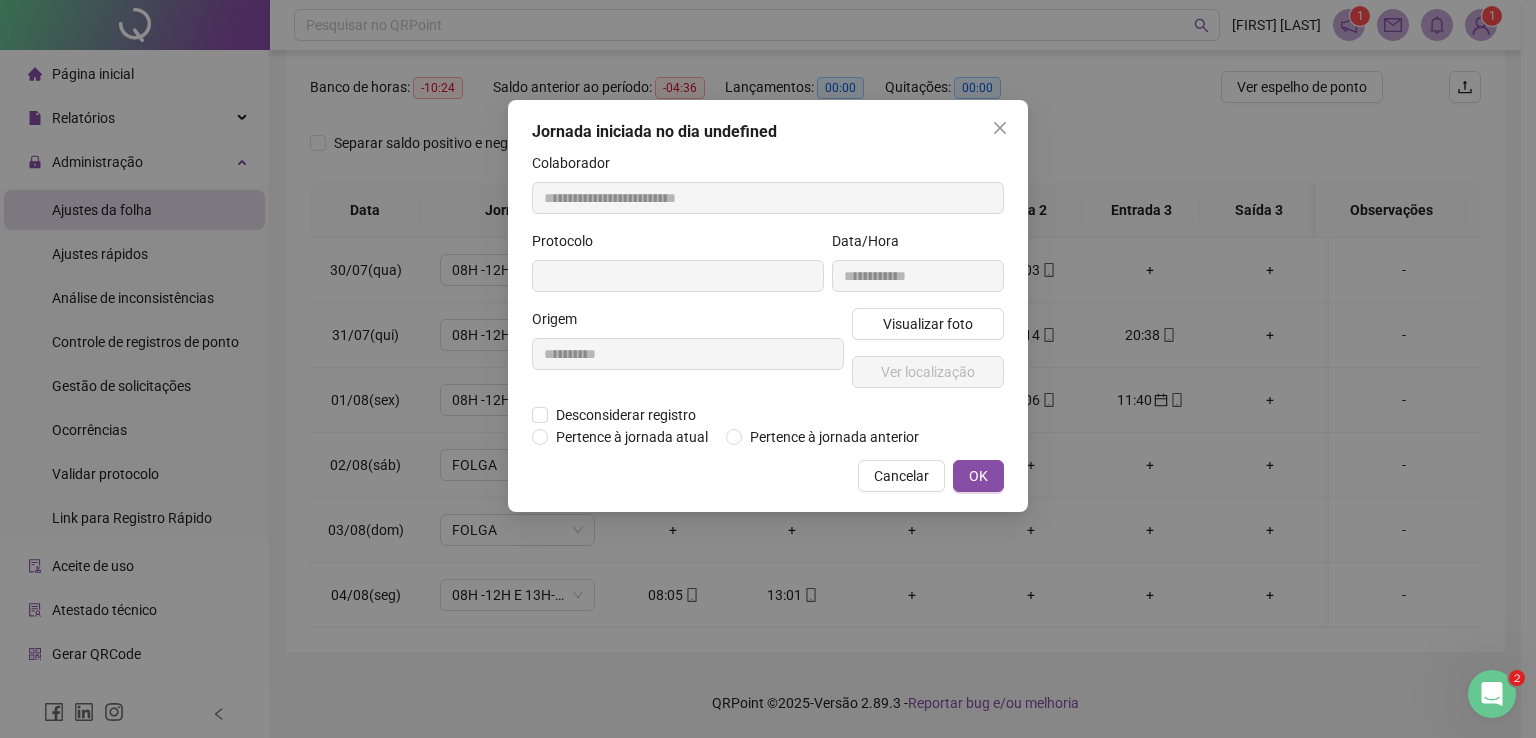 type on "**********" 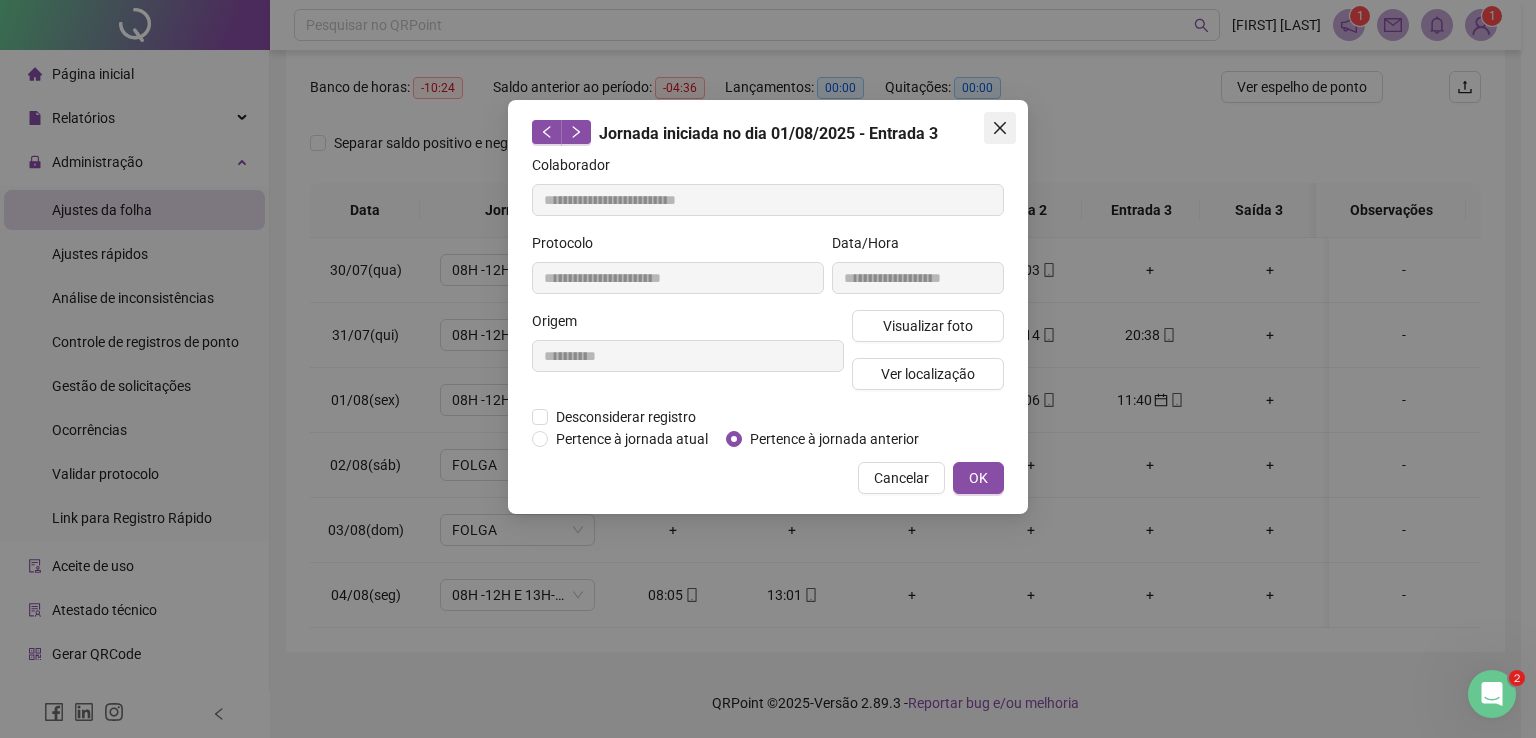 click at bounding box center (1000, 128) 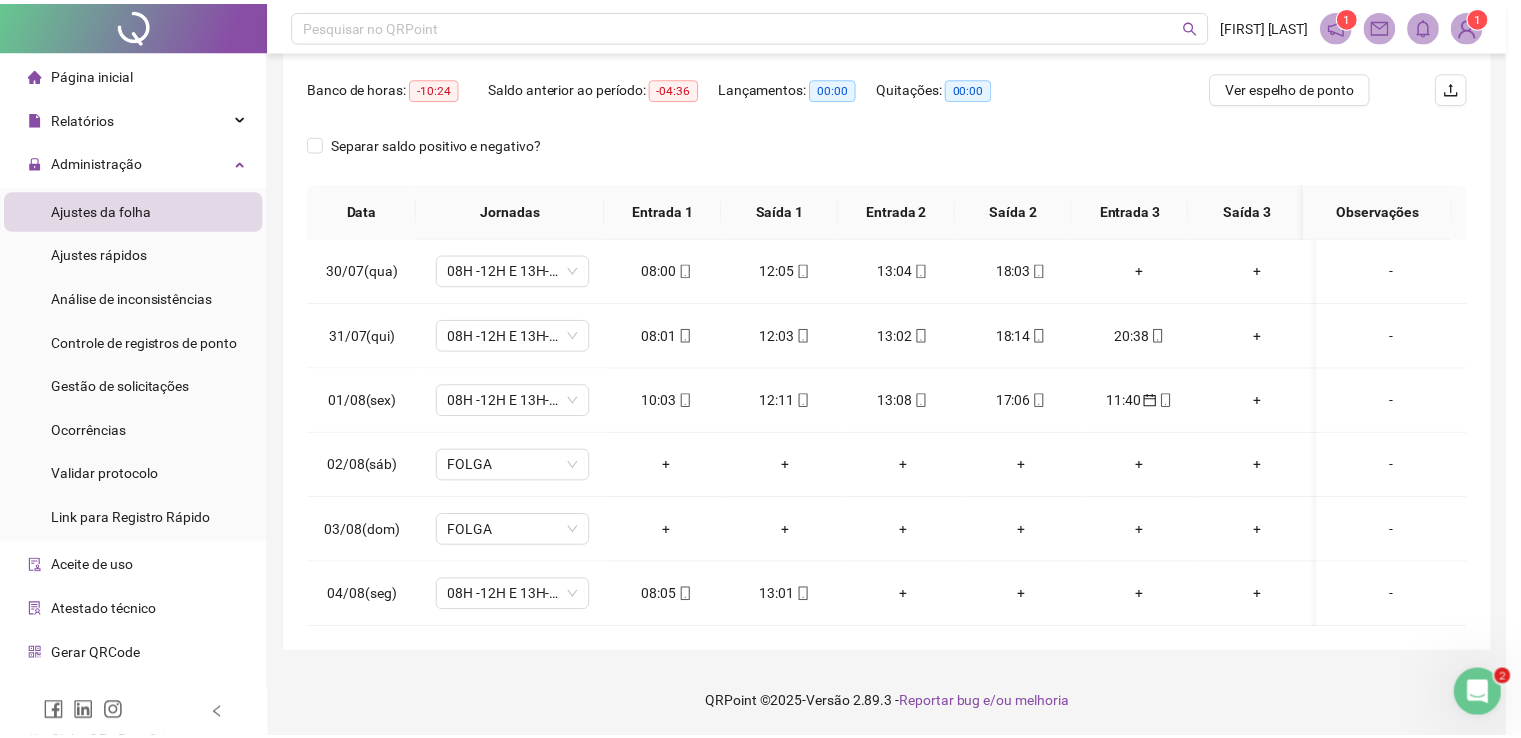 scroll, scrollTop: 302, scrollLeft: 0, axis: vertical 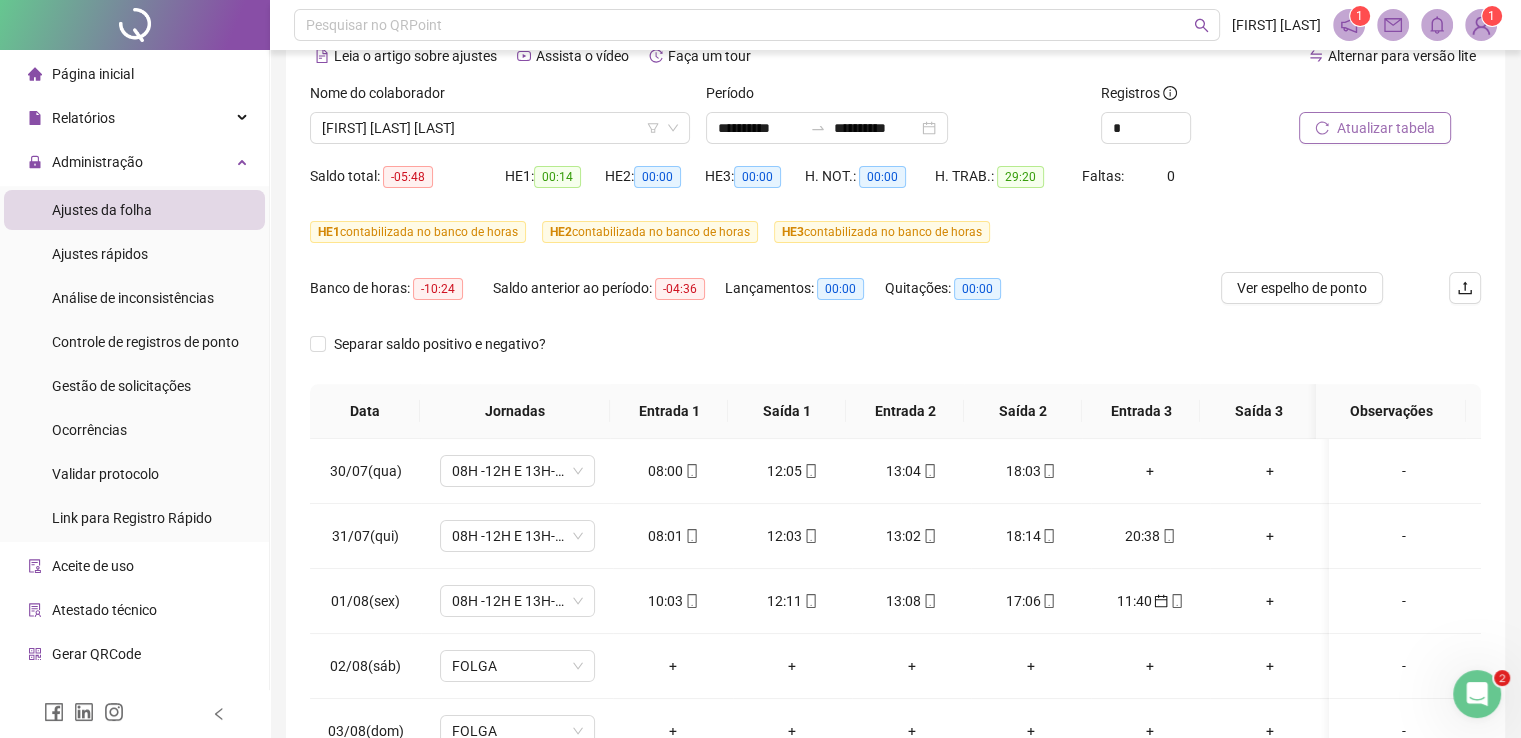 click on "Atualizar tabela" at bounding box center (1386, 128) 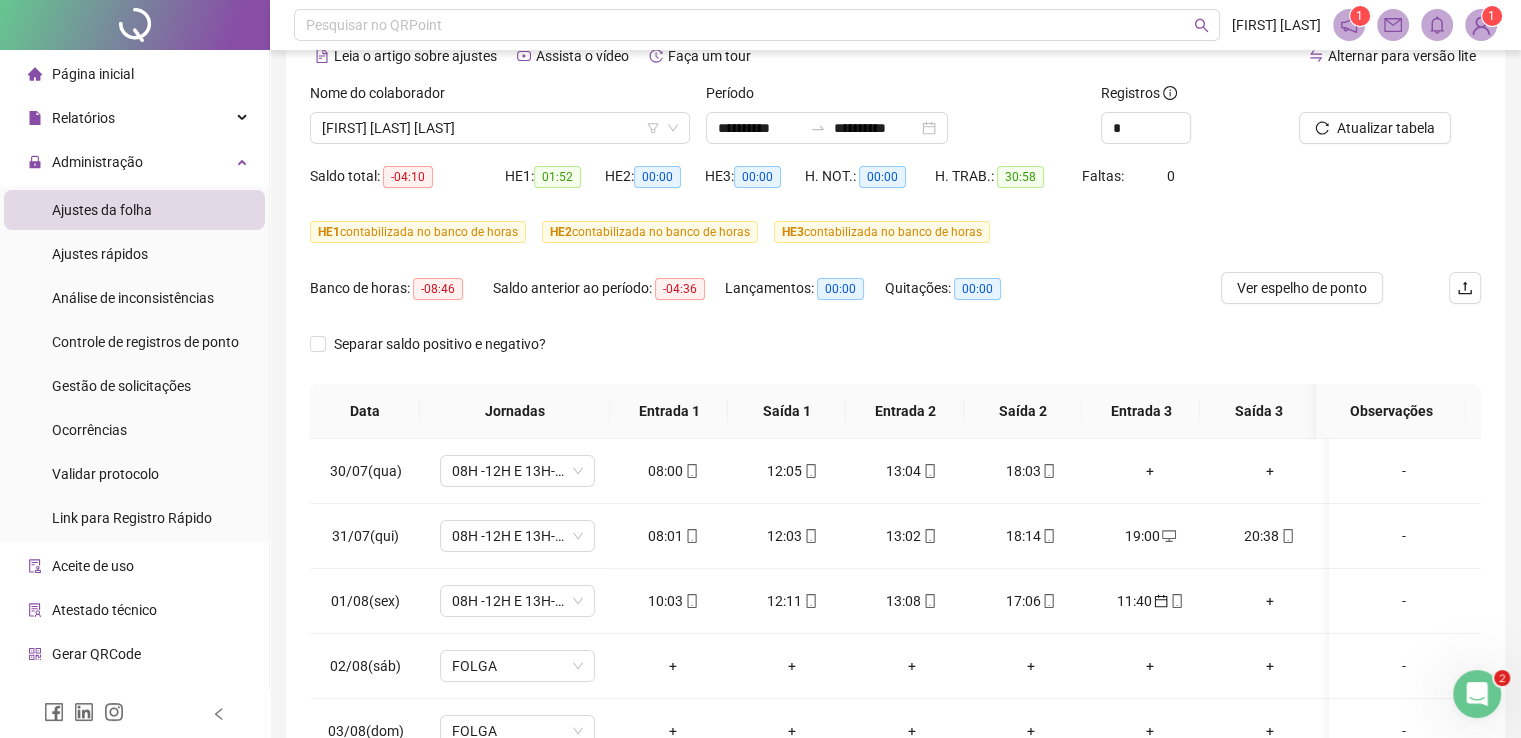 scroll, scrollTop: 302, scrollLeft: 0, axis: vertical 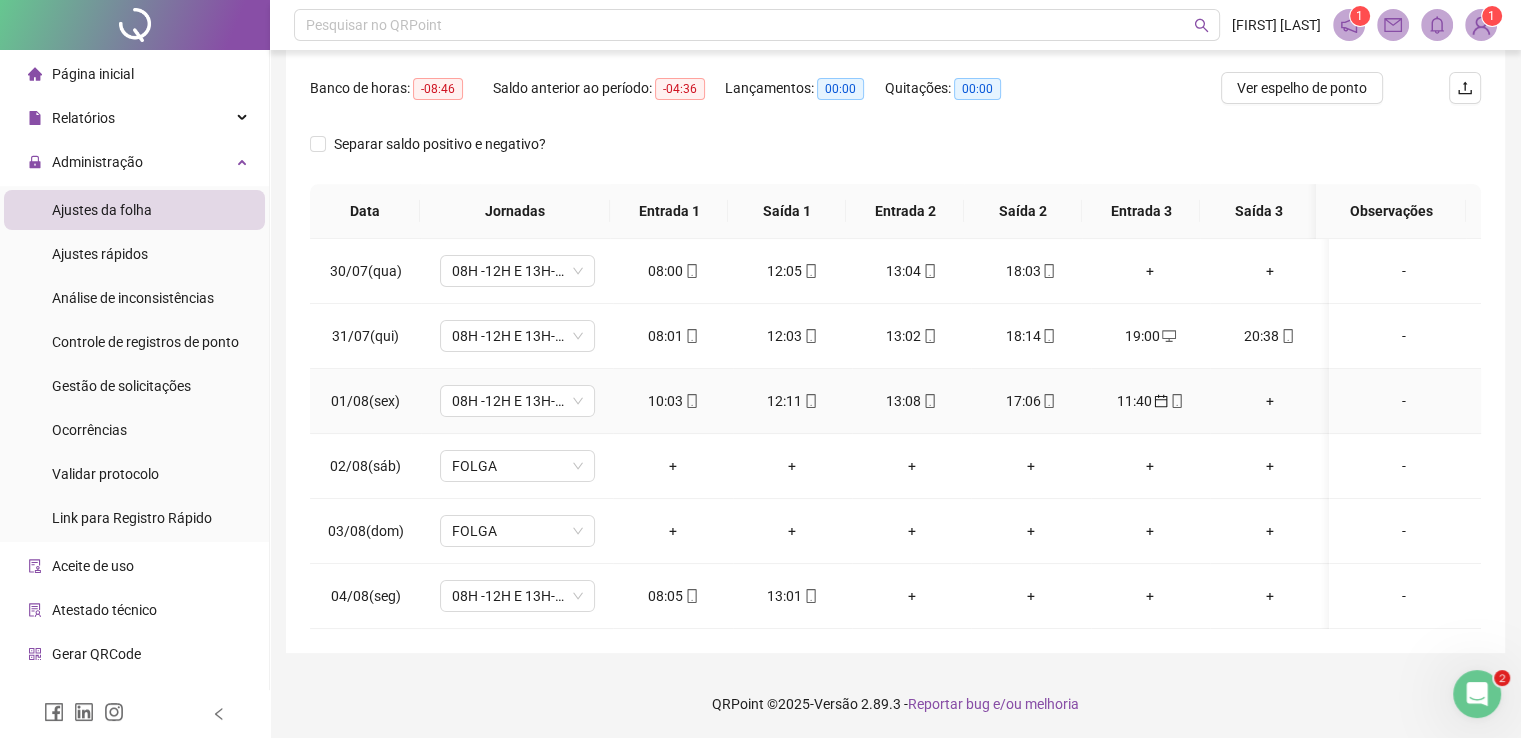 click on "11:40" at bounding box center [1150, 401] 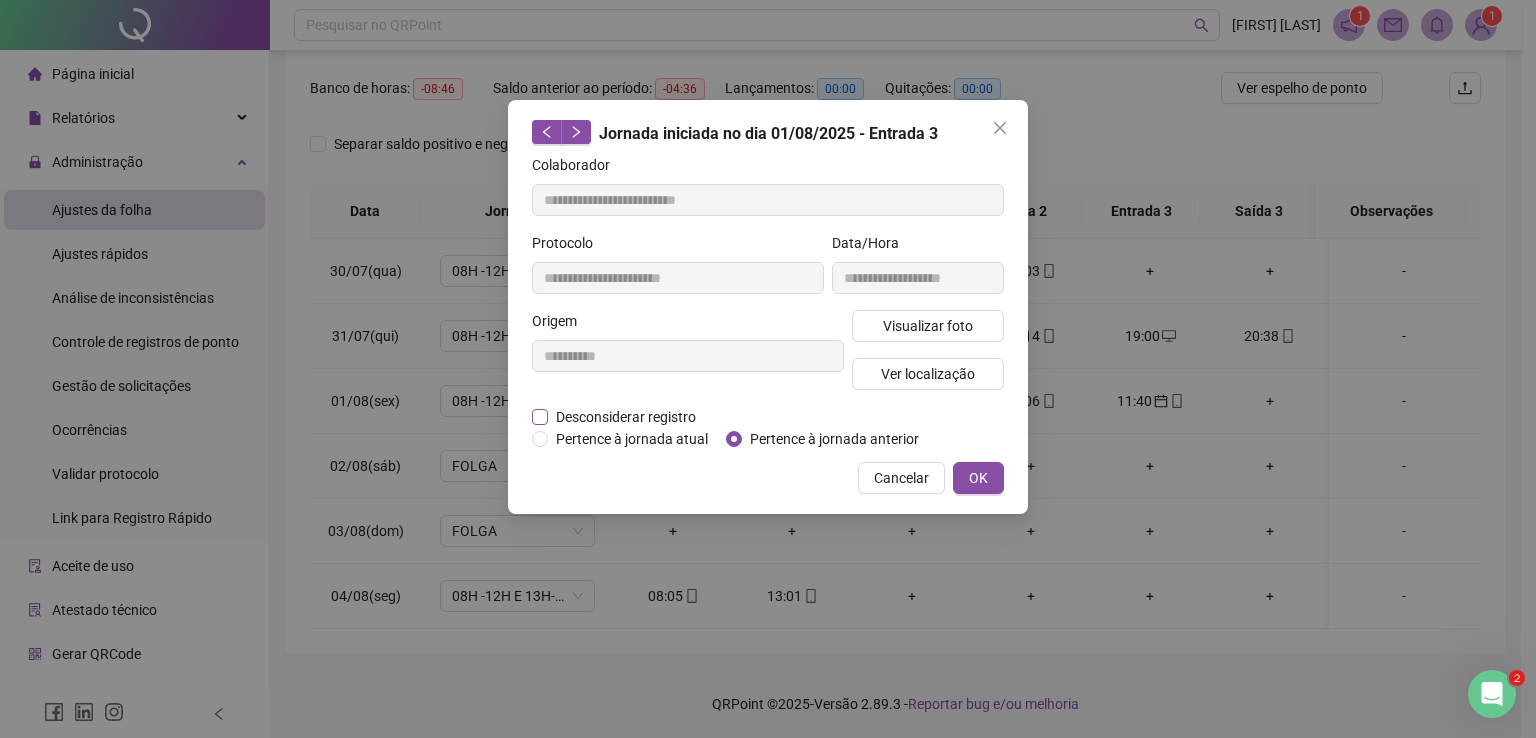 click on "Desconsiderar registro" at bounding box center [626, 417] 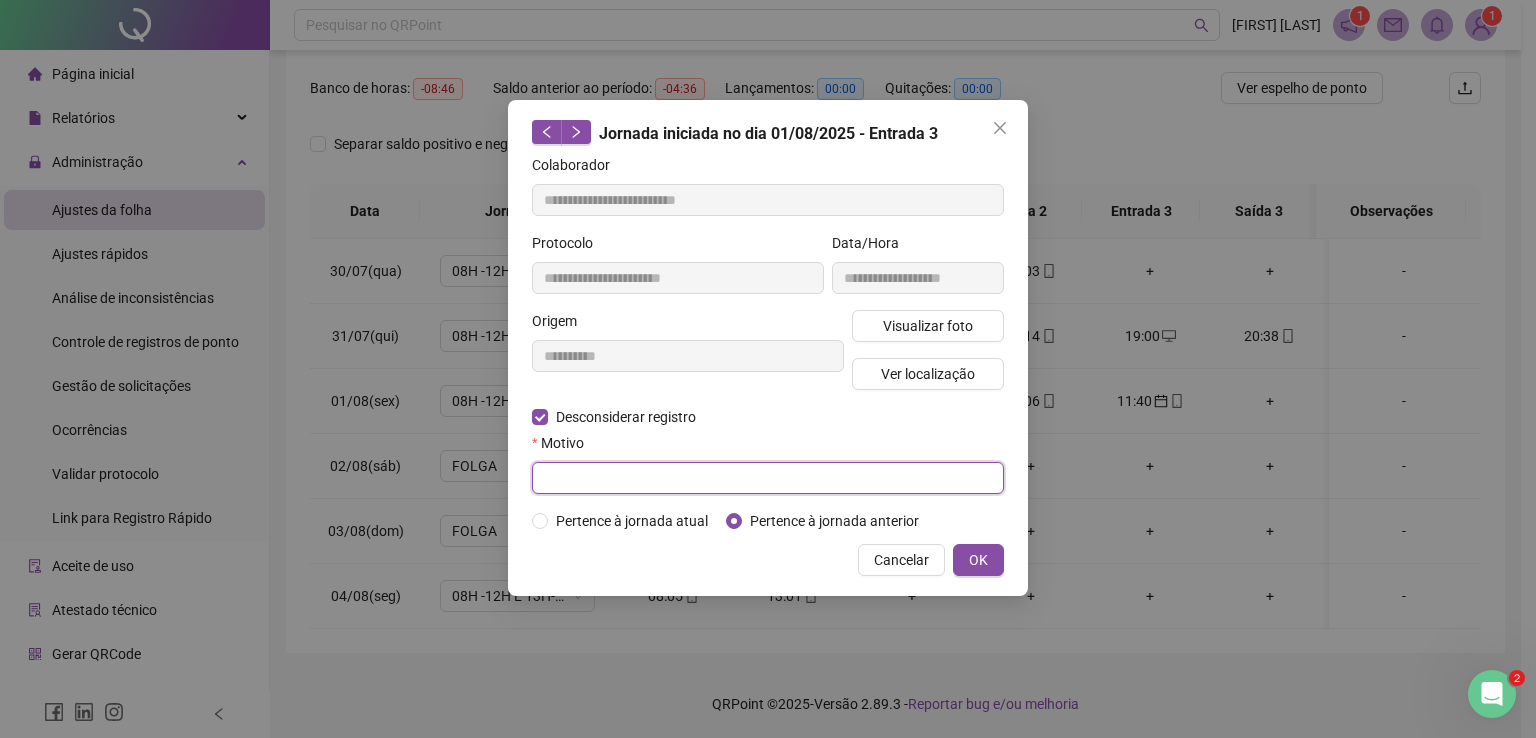 click at bounding box center (768, 478) 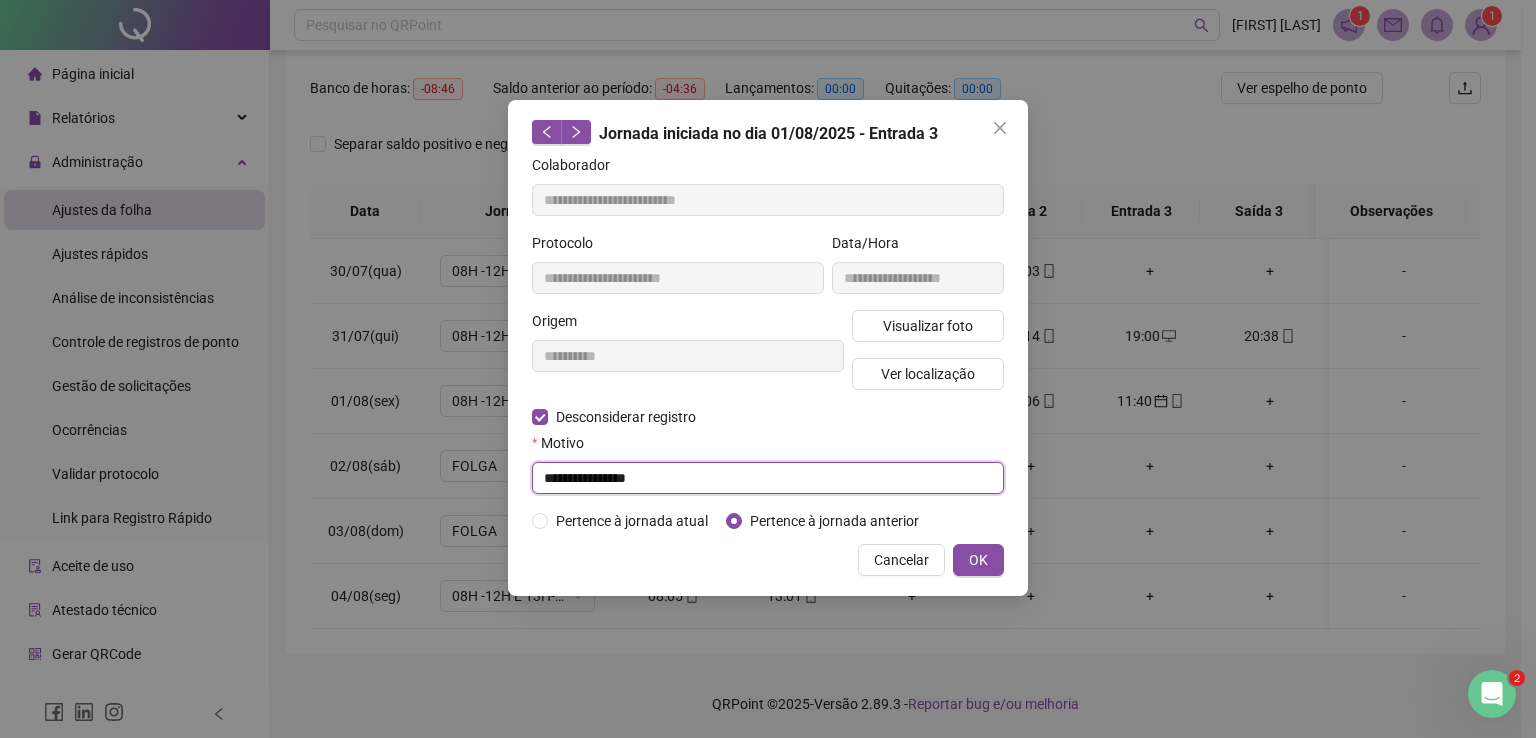 type on "**********" 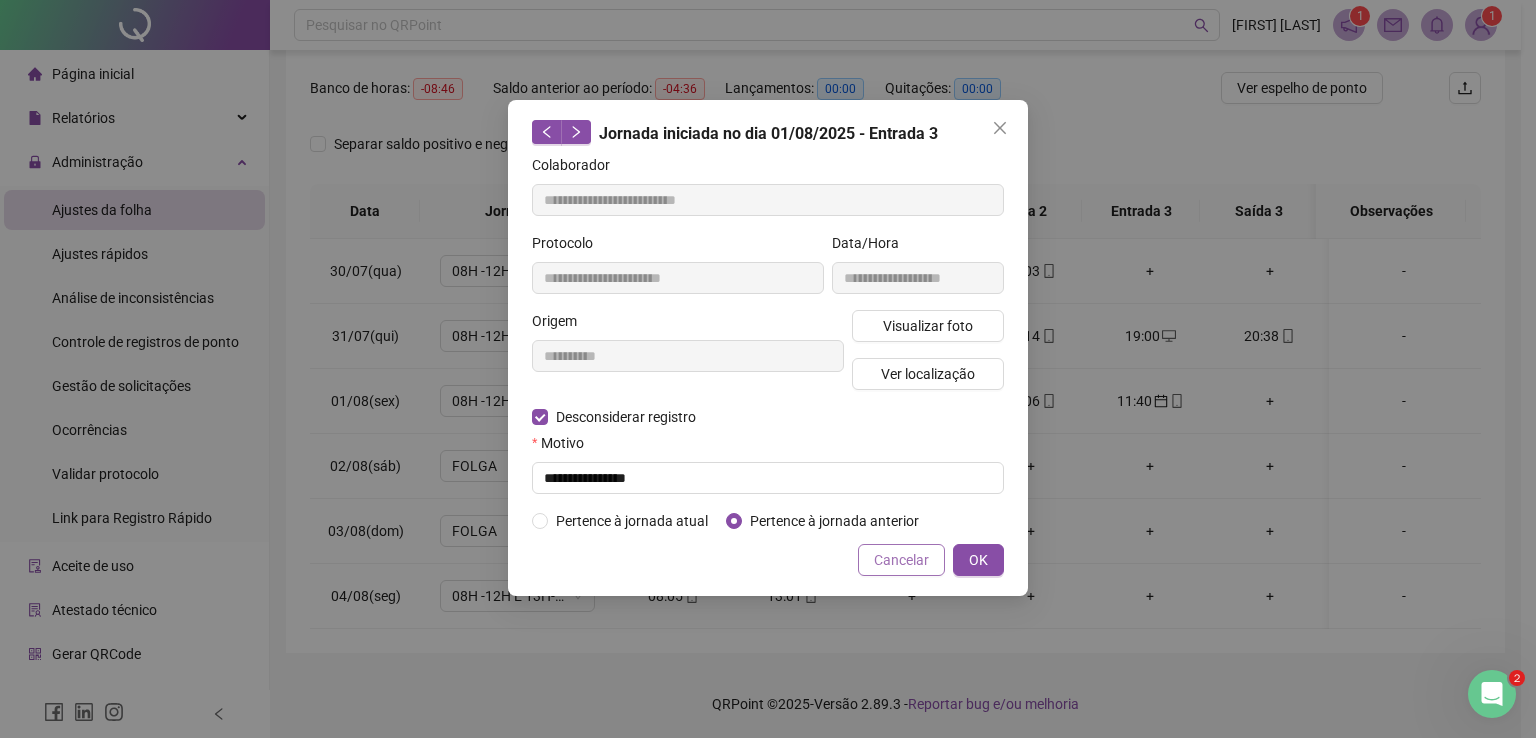 click on "Cancelar" at bounding box center [901, 560] 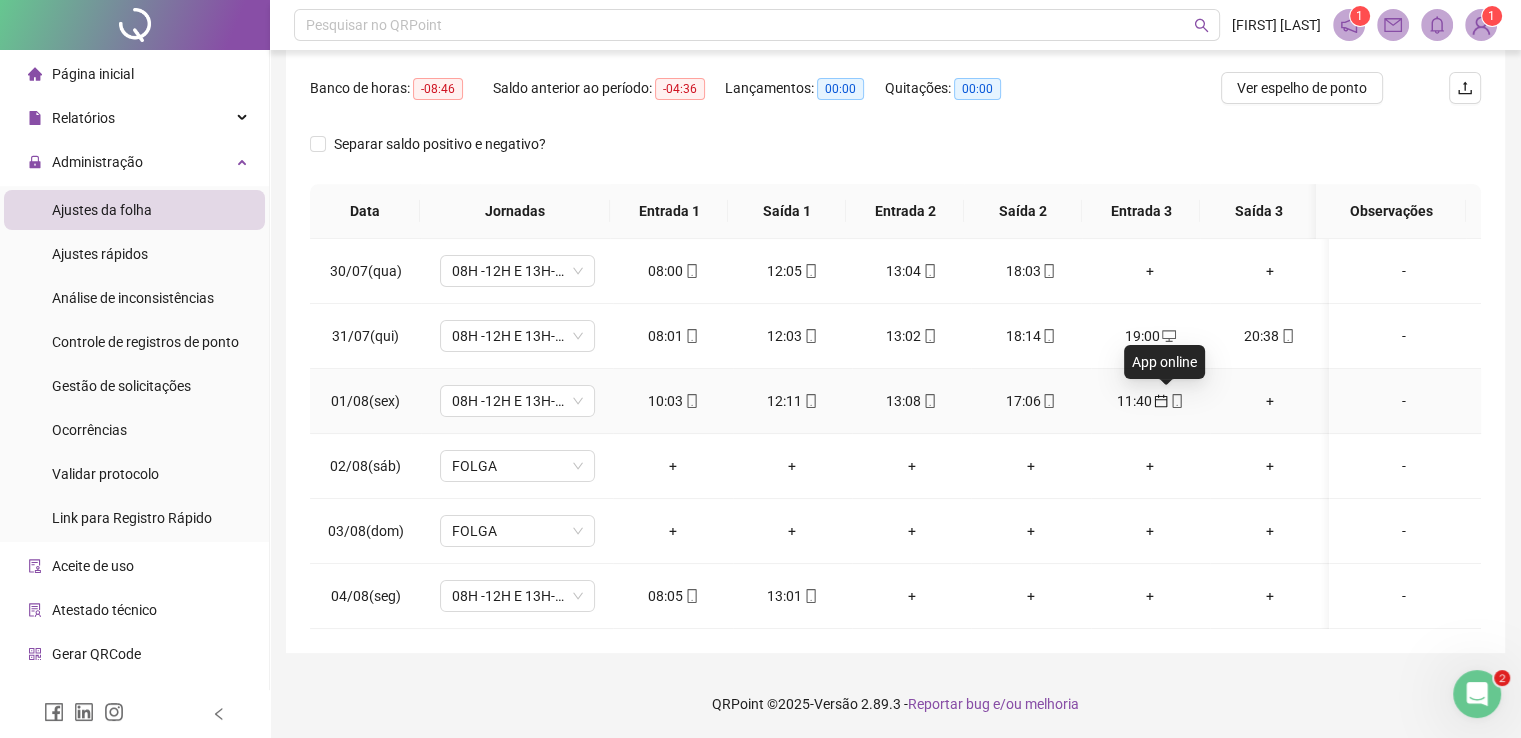 click 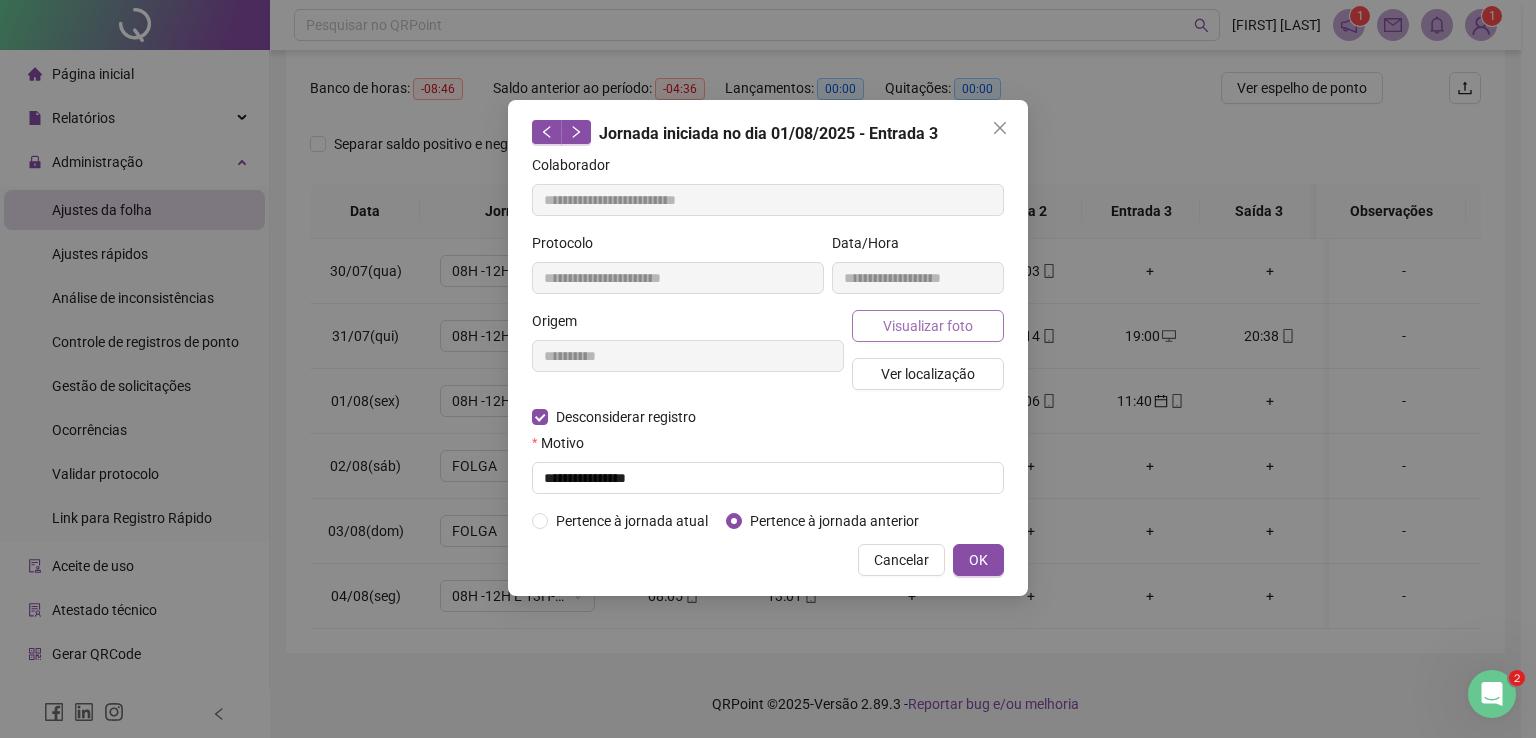 click on "Visualizar foto" at bounding box center [928, 326] 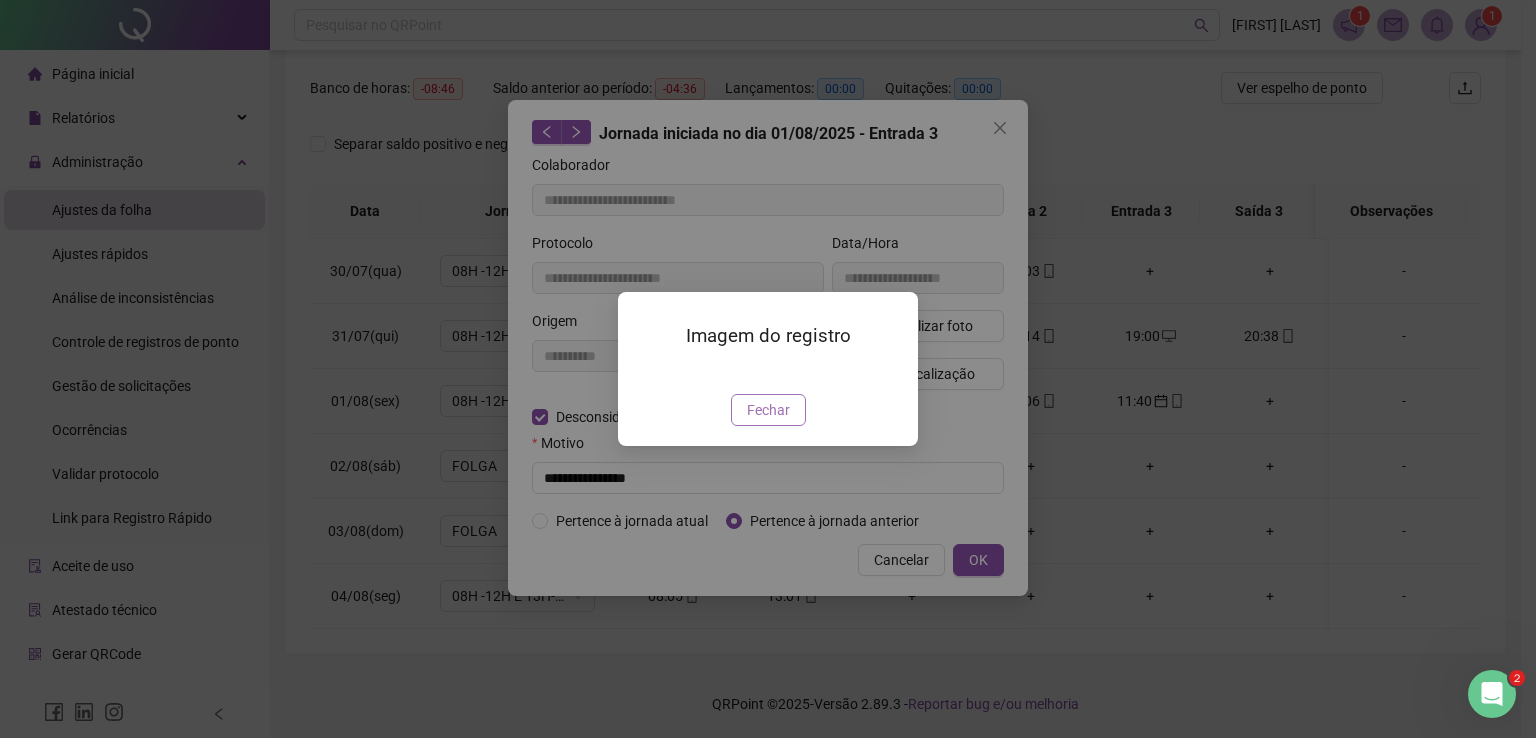 click on "Fechar" at bounding box center [768, 410] 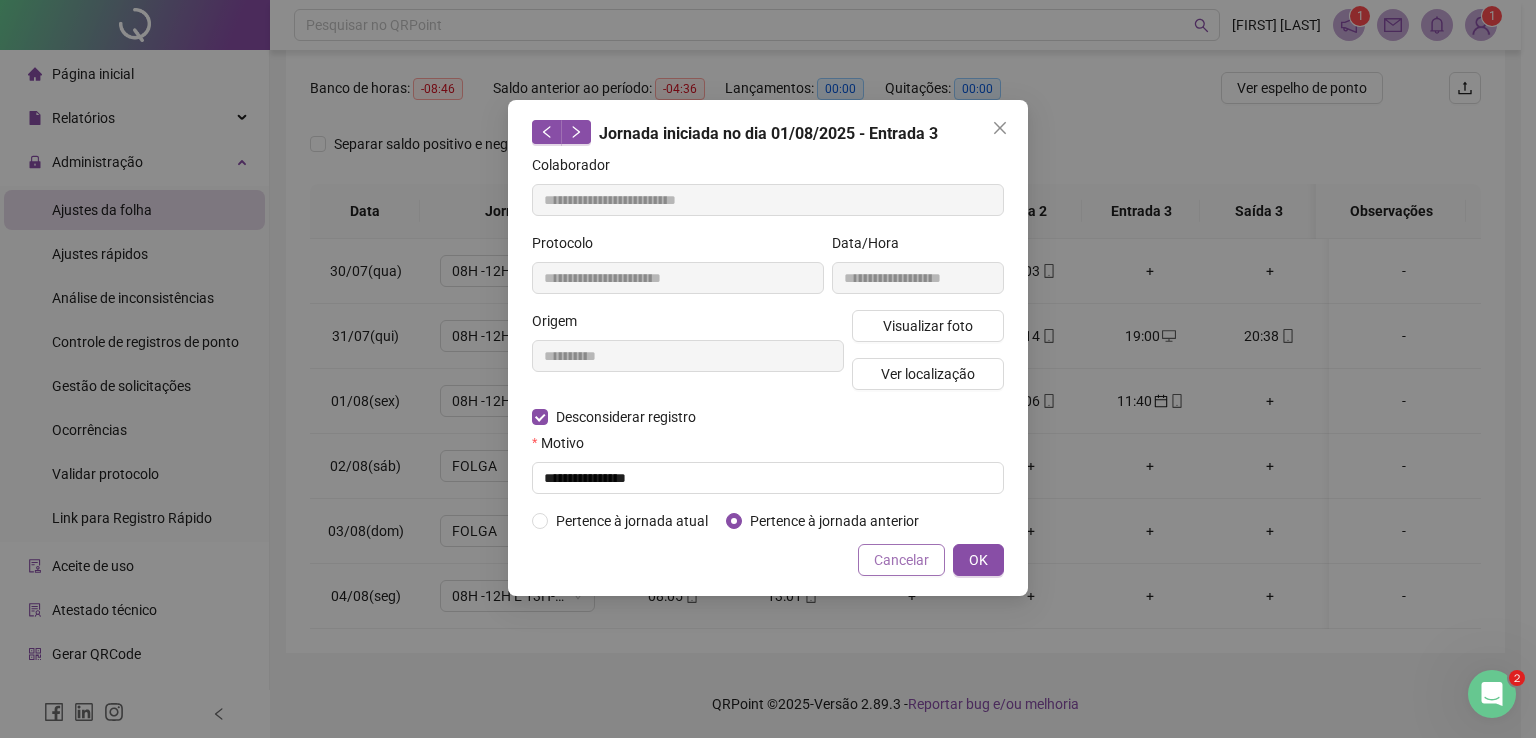 click on "Cancelar" at bounding box center (901, 560) 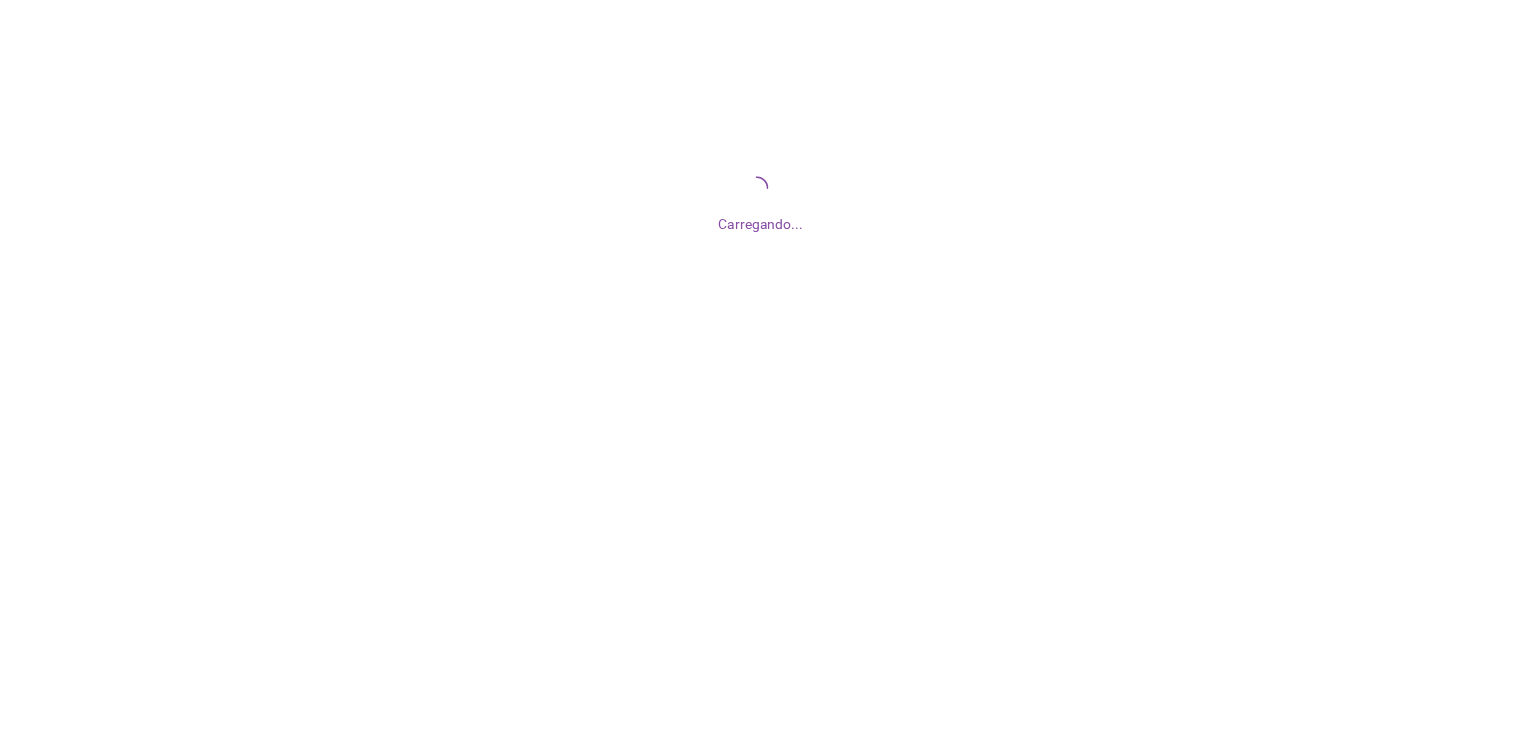 scroll, scrollTop: 0, scrollLeft: 0, axis: both 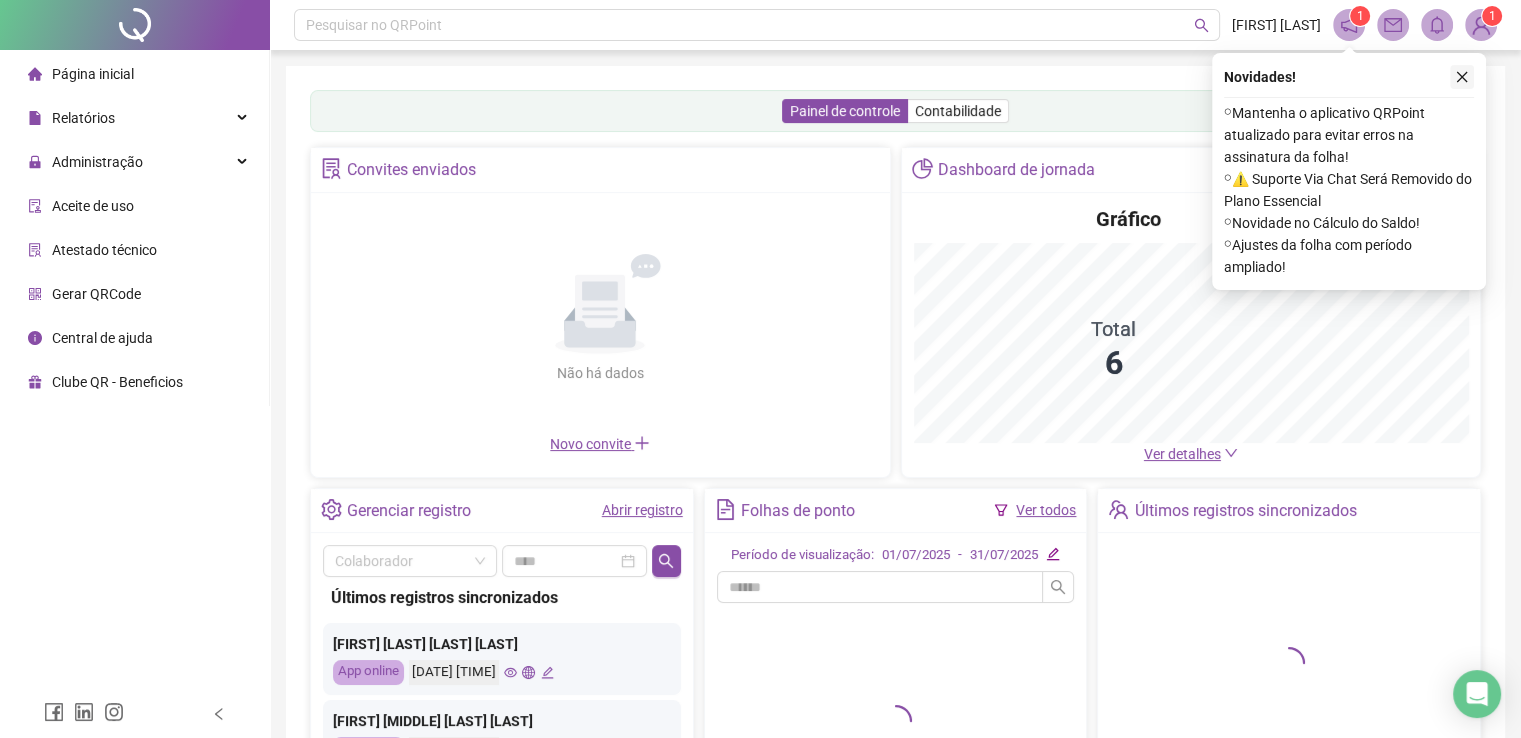 click at bounding box center (1462, 77) 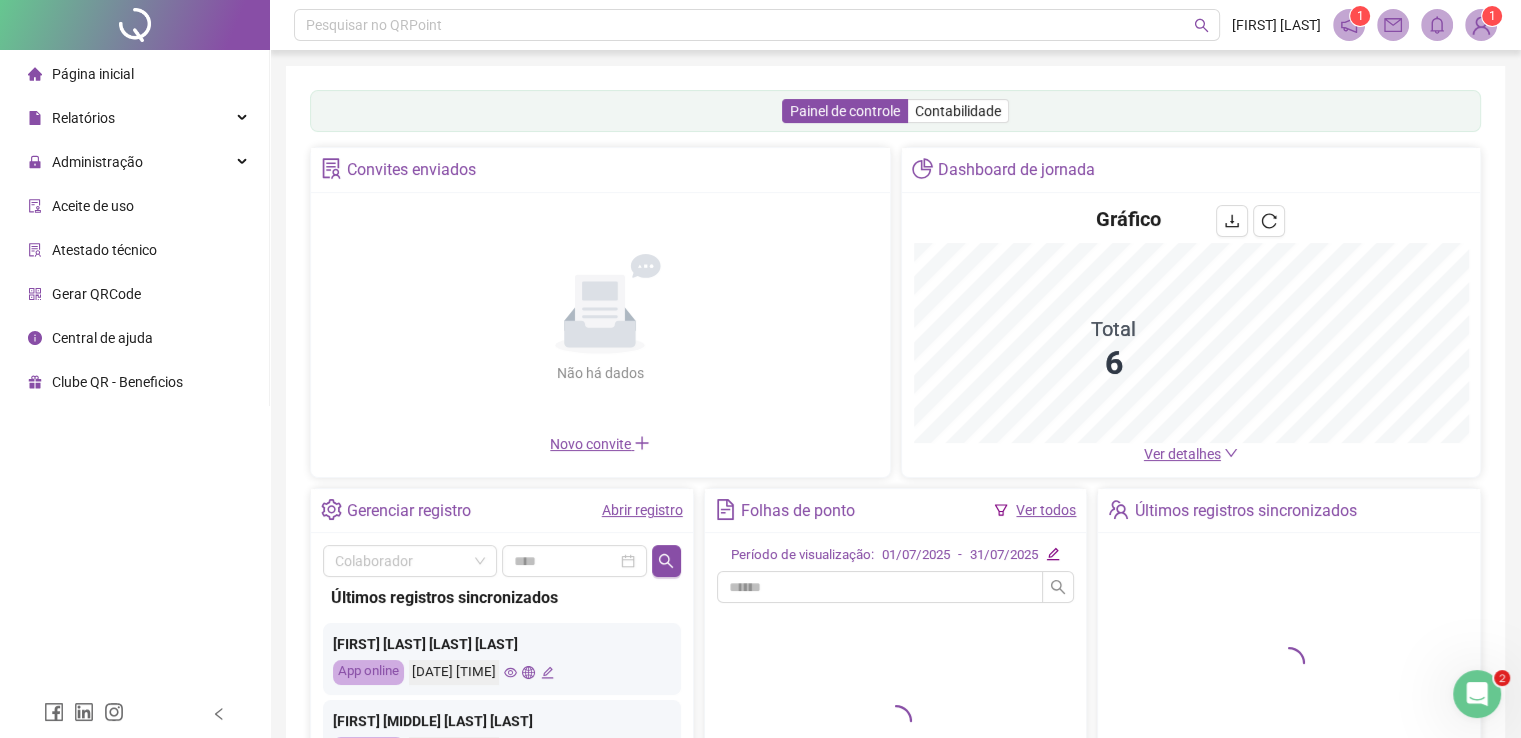 scroll, scrollTop: 0, scrollLeft: 0, axis: both 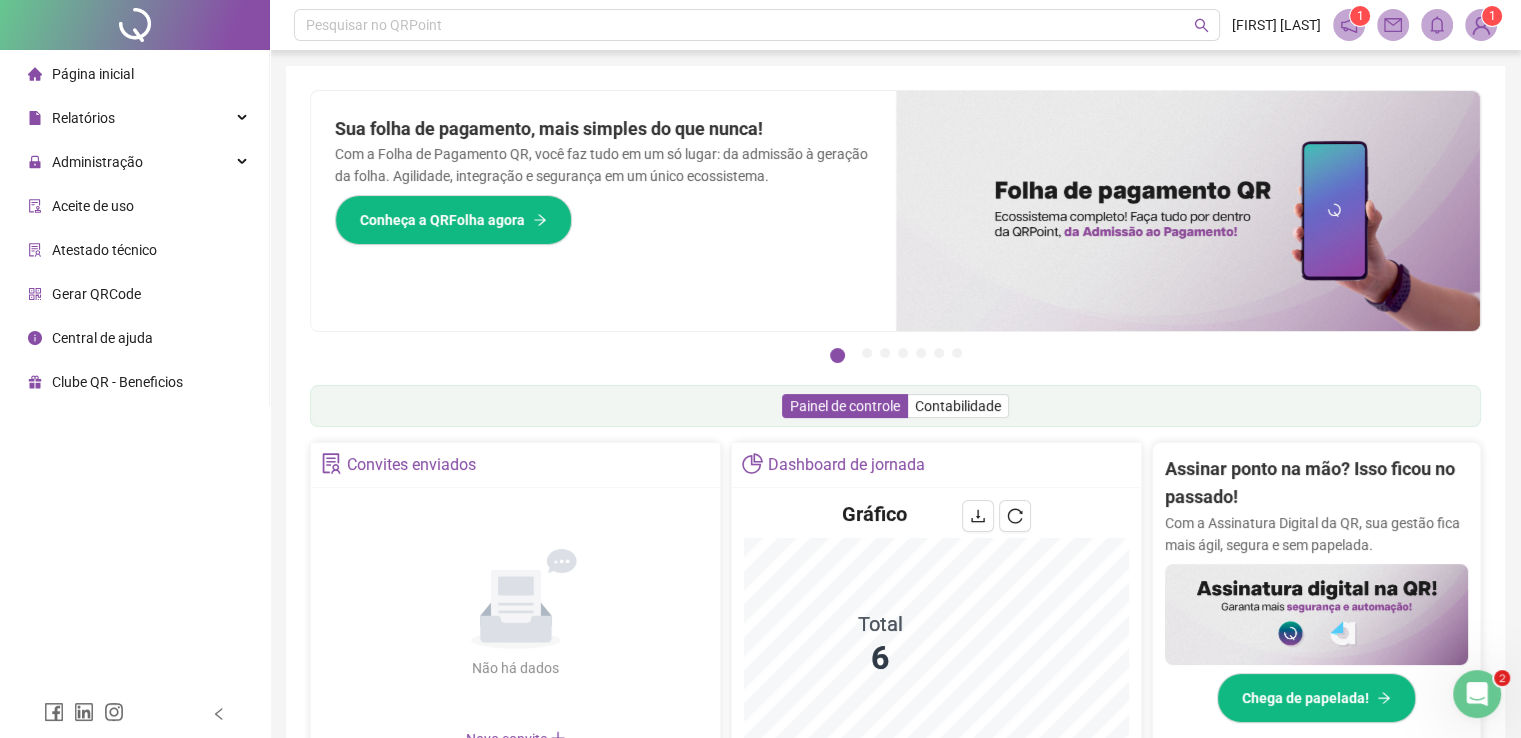 click on "Pague o QRPoint com Cartão de Crédito Sua assinatura: mais segurança, prática e sem preocupações com boletos! Saiba mais Sua folha de pagamento, mais simples do que nunca! Com a Folha de Pagamento QR, você faz tudo em um só lugar: da admissão à geração da folha. Agilidade, integração e segurança em um único ecossistema. Conheça a QRFolha agora 🔍 Precisa de Ajuda? Conte com o Suporte da QRPoint! Encontre respostas rápidas e eficientes em nosso Guia Prático de Suporte. Acesse agora e descubra todos os nossos canais de atendimento! 🚀 Saiba Mais Automatize seu DP e ganhe mais tempo! 🚀 Agende uma demonstração agora e veja como simplificamos admissão, ponto, férias e holerites em um só lugar! Agendar Demonstração Agora Apoie seus colaboradores sem custo! Dinheiro na conta sem complicação. Solicite Mais Informações Seus Colaboradores Precisam de Apoio Financeiro? Ofereça empréstimo consignado e antecipação salarial com o QRPoint Crédito. Saiba mais Saiba mais Saiba Mais 1" at bounding box center (895, 641) 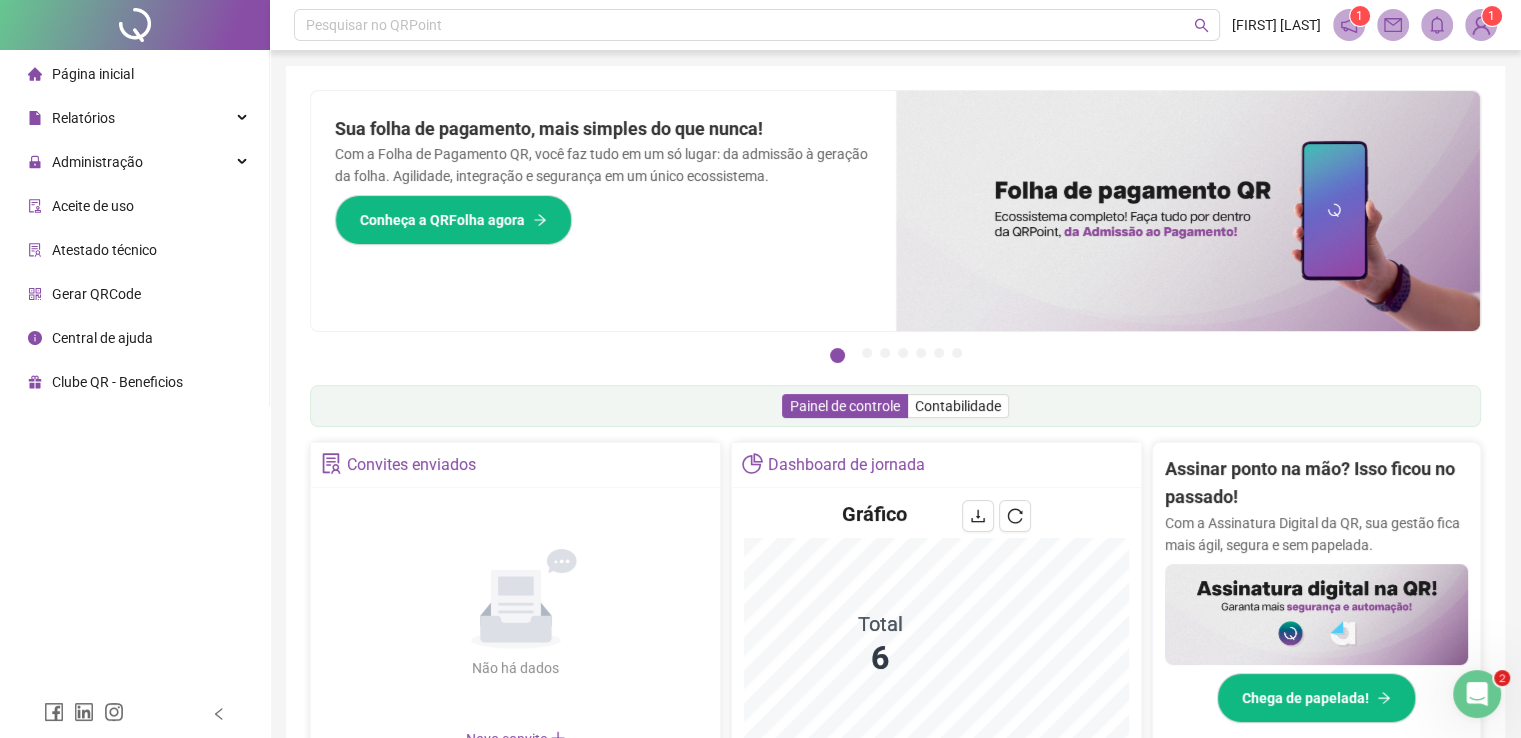 scroll, scrollTop: 28, scrollLeft: 0, axis: vertical 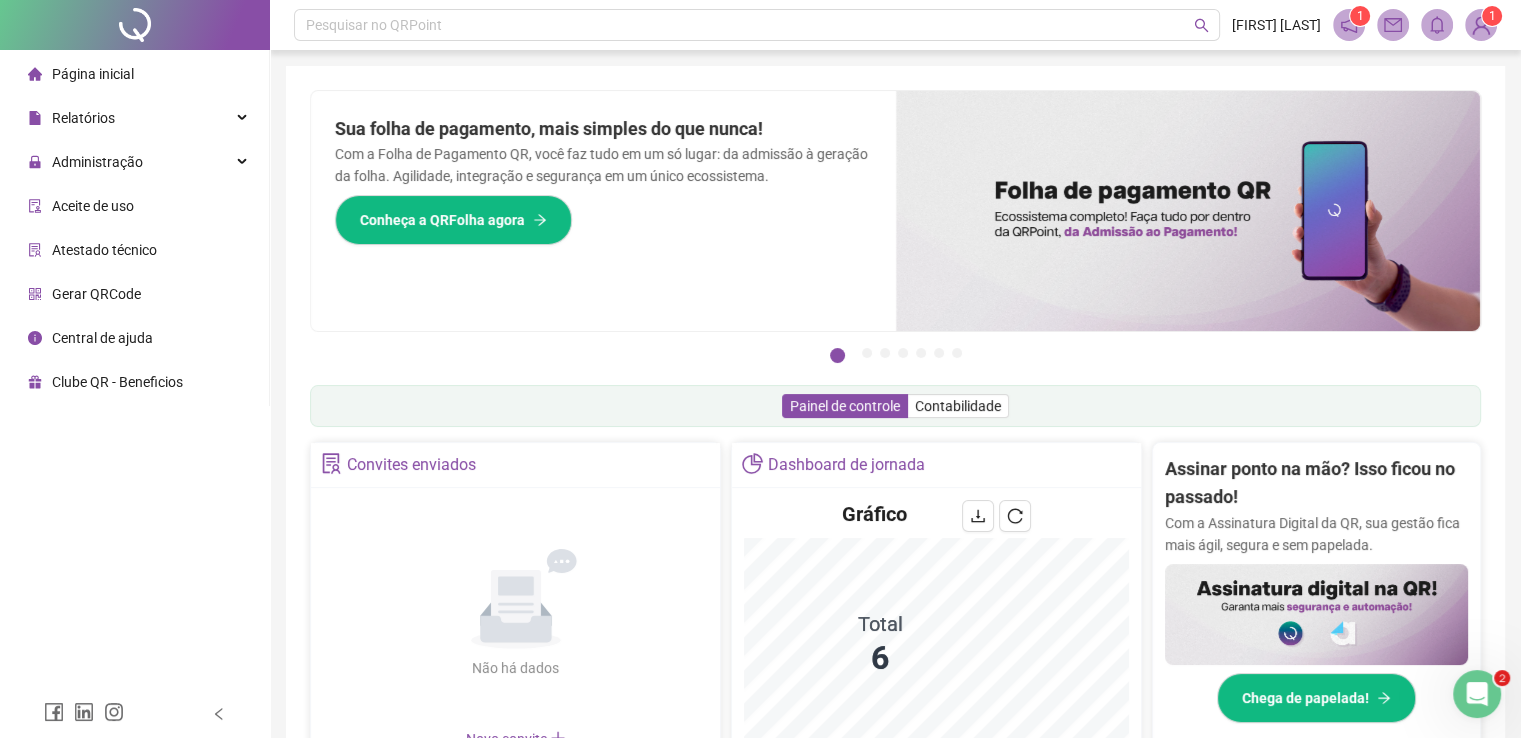 click on "Pague o QRPoint com Cartão de Crédito Sua assinatura: mais segurança, prática e sem preocupações com boletos! Saiba mais Sua folha de pagamento, mais simples do que nunca! Com a Folha de Pagamento QR, você faz tudo em um só lugar: da admissão à geração da folha. Agilidade, integração e segurança em um único ecossistema. Conheça a QRFolha agora 🔍 Precisa de Ajuda? Conte com o Suporte da QRPoint! Encontre respostas rápidas e eficientes em nosso Guia Prático de Suporte. Acesse agora e descubra todos os nossos canais de atendimento! 🚀 Saiba Mais Automatize seu DP e ganhe mais tempo! 🚀 Agende uma demonstração agora e veja como simplificamos admissão, ponto, férias e holerites em um só lugar! Agendar Demonstração Agora Apoie seus colaboradores sem custo! Dinheiro na conta sem complicação. Solicite Mais Informações Seus Colaboradores Precisam de Apoio Financeiro? Ofereça empréstimo consignado e antecipação salarial com o QRPoint Crédito. Saiba mais Saiba mais Saiba Mais 1" at bounding box center (895, 641) 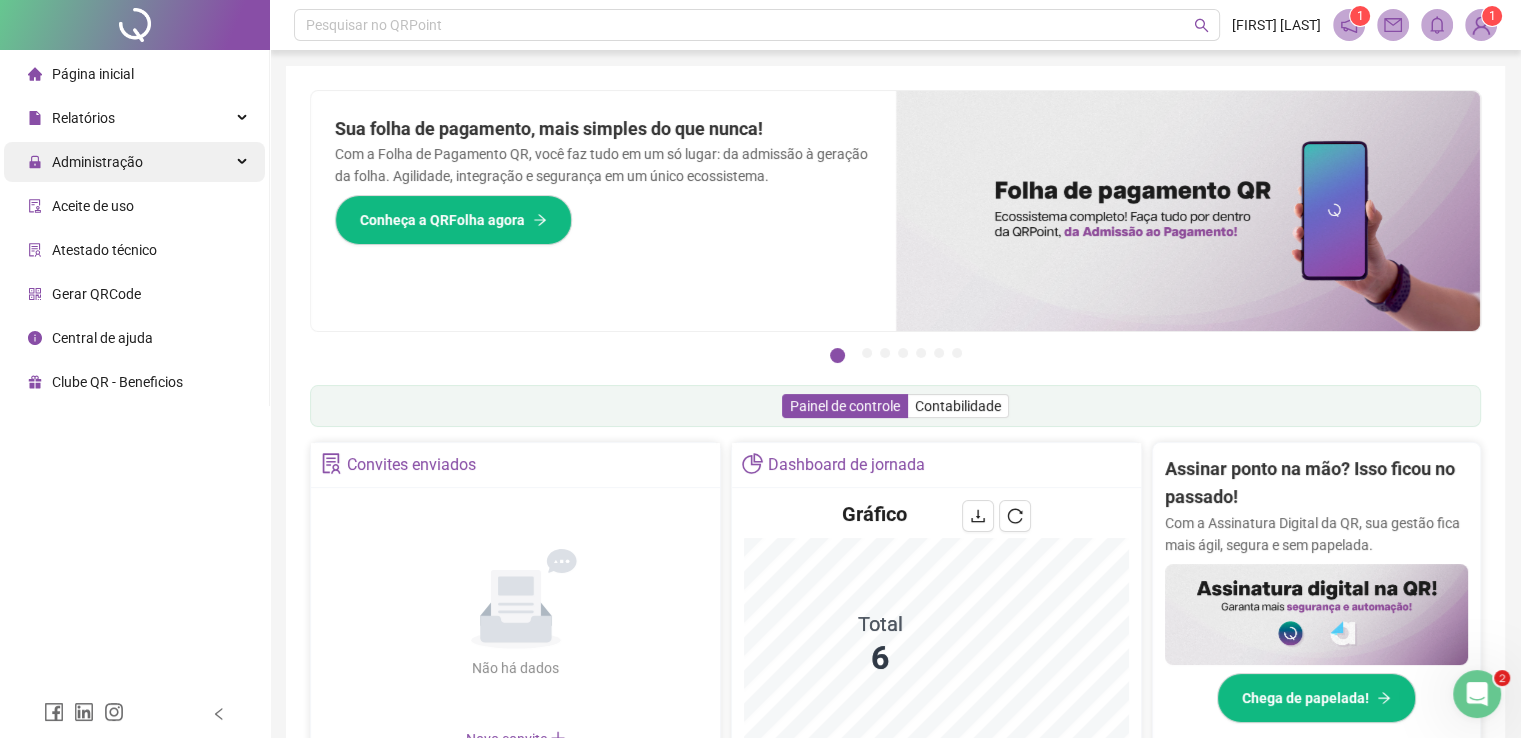 drag, startPoint x: 167, startPoint y: 158, endPoint x: 166, endPoint y: 180, distance: 22.022715 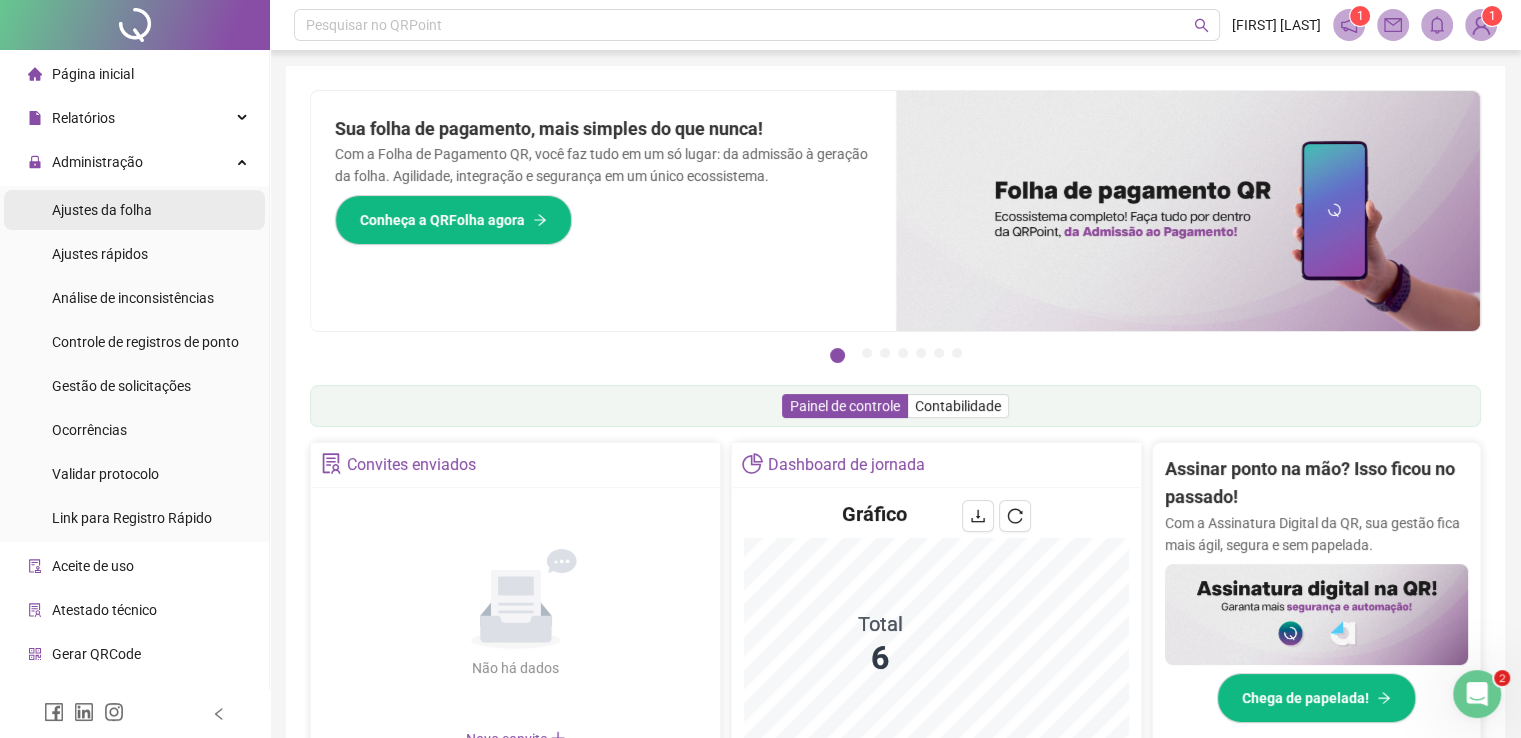 click on "Ajustes da folha" at bounding box center [134, 210] 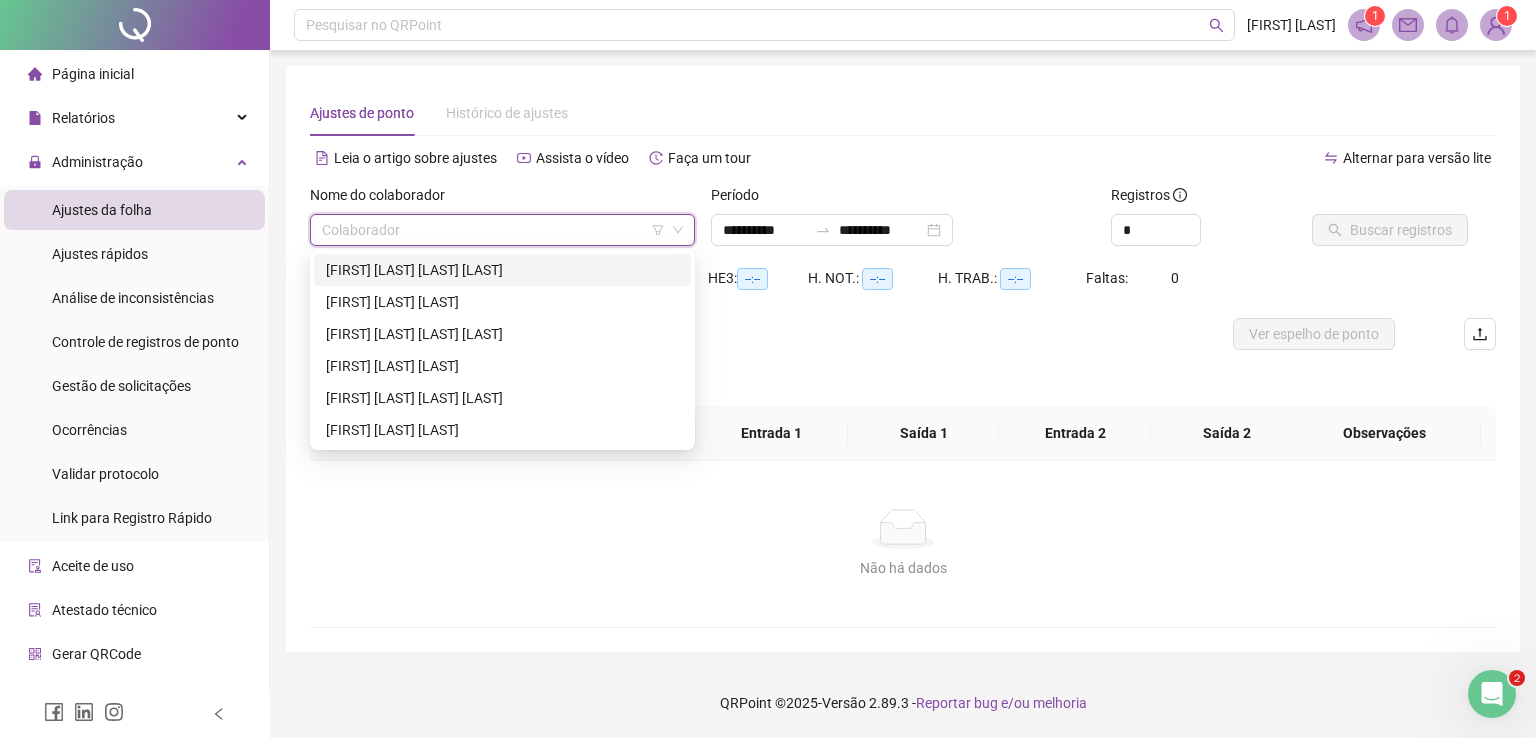 click at bounding box center [493, 230] 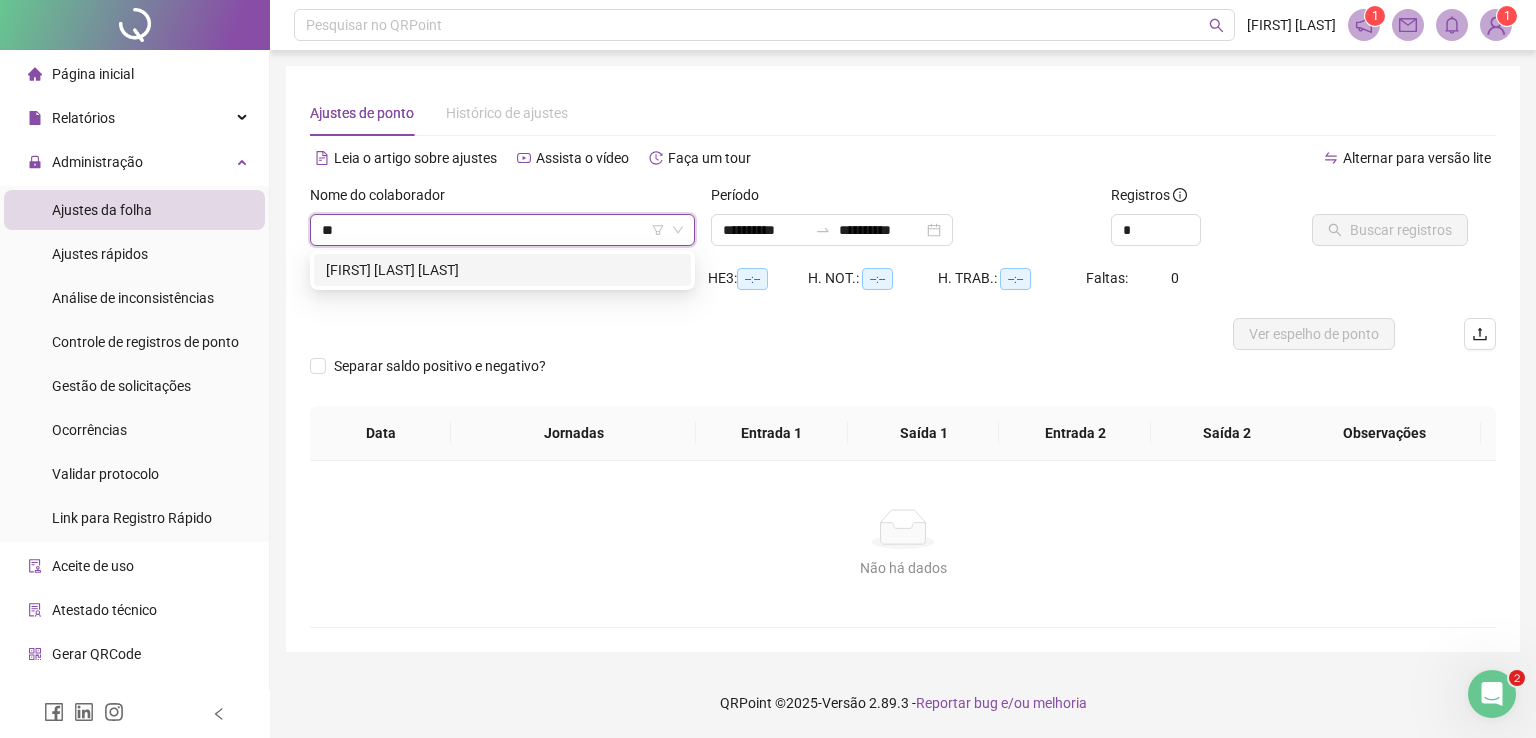 type on "***" 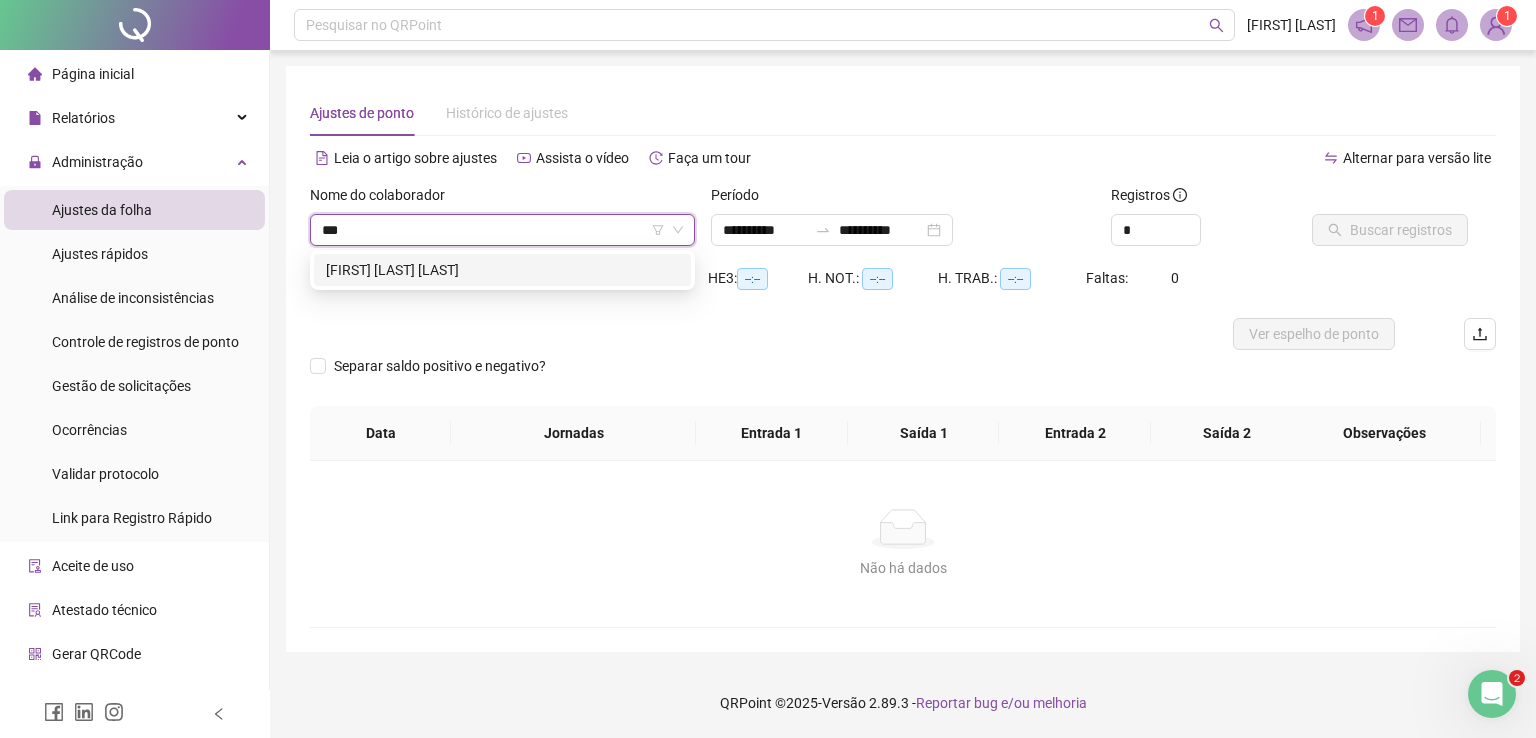 click on "[FIRST] [LAST] [LAST]" at bounding box center [502, 270] 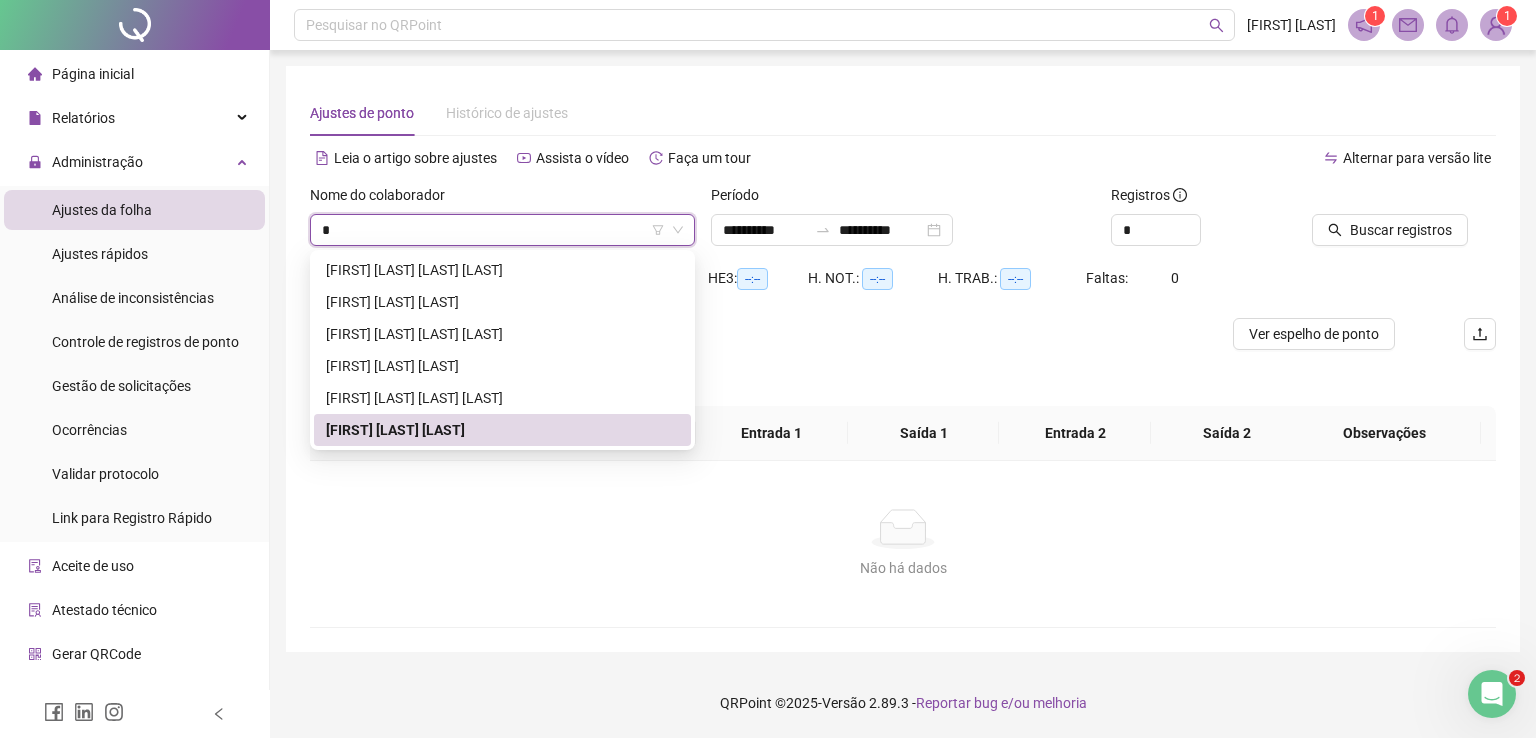 type 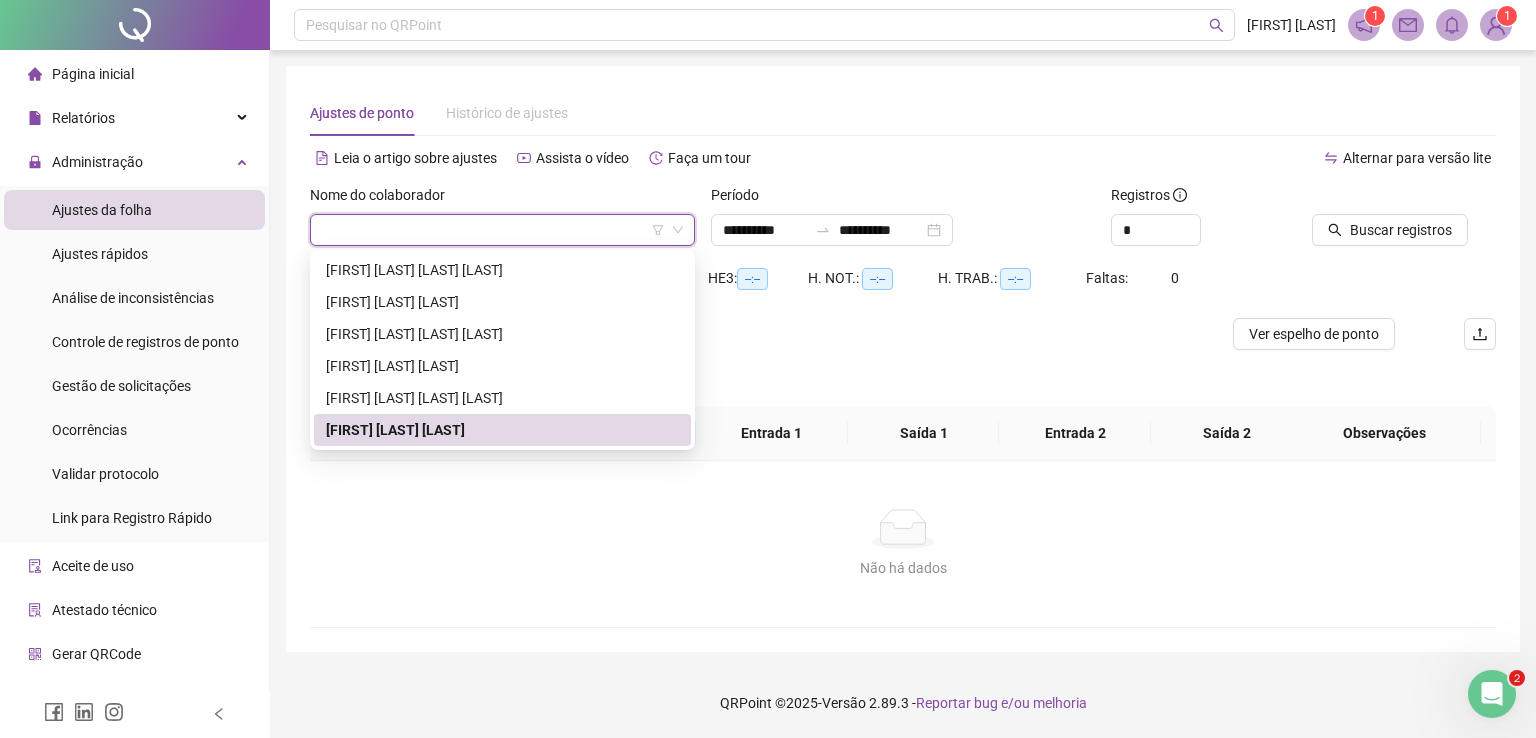 click on "Ajustes de ponto Histórico de ajustes" at bounding box center (903, 113) 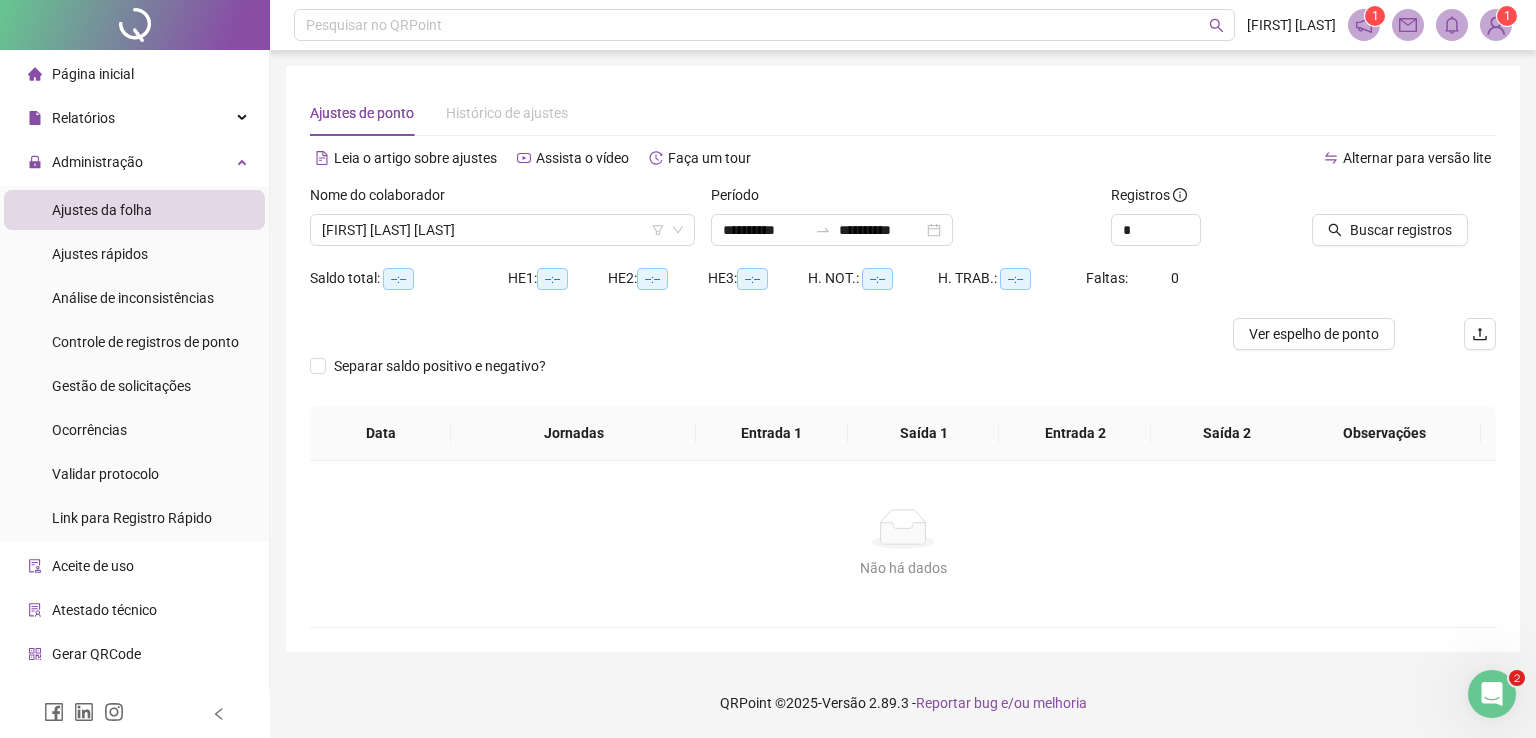 click on "**********" at bounding box center (903, 359) 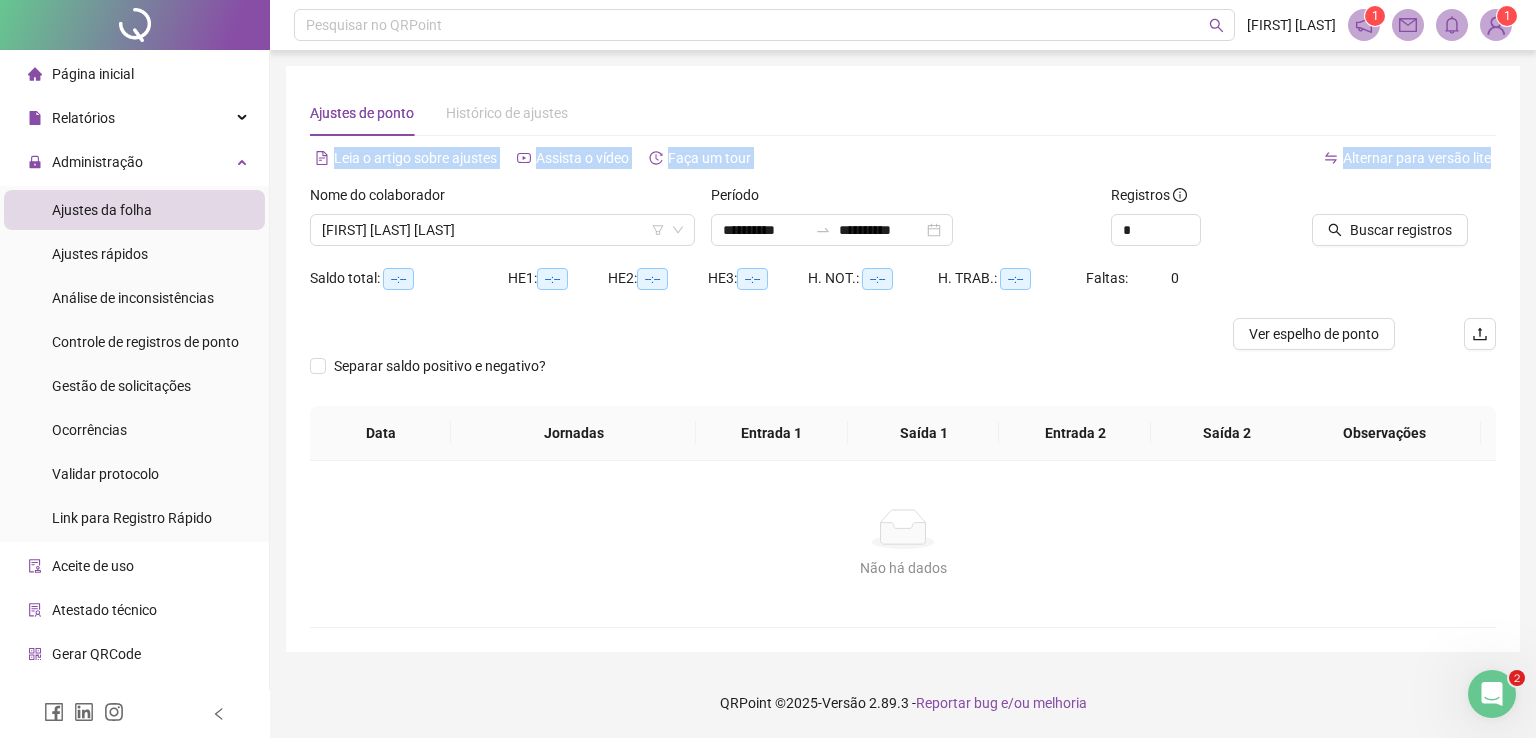 drag, startPoint x: 1532, startPoint y: 165, endPoint x: 1531, endPoint y: 133, distance: 32.01562 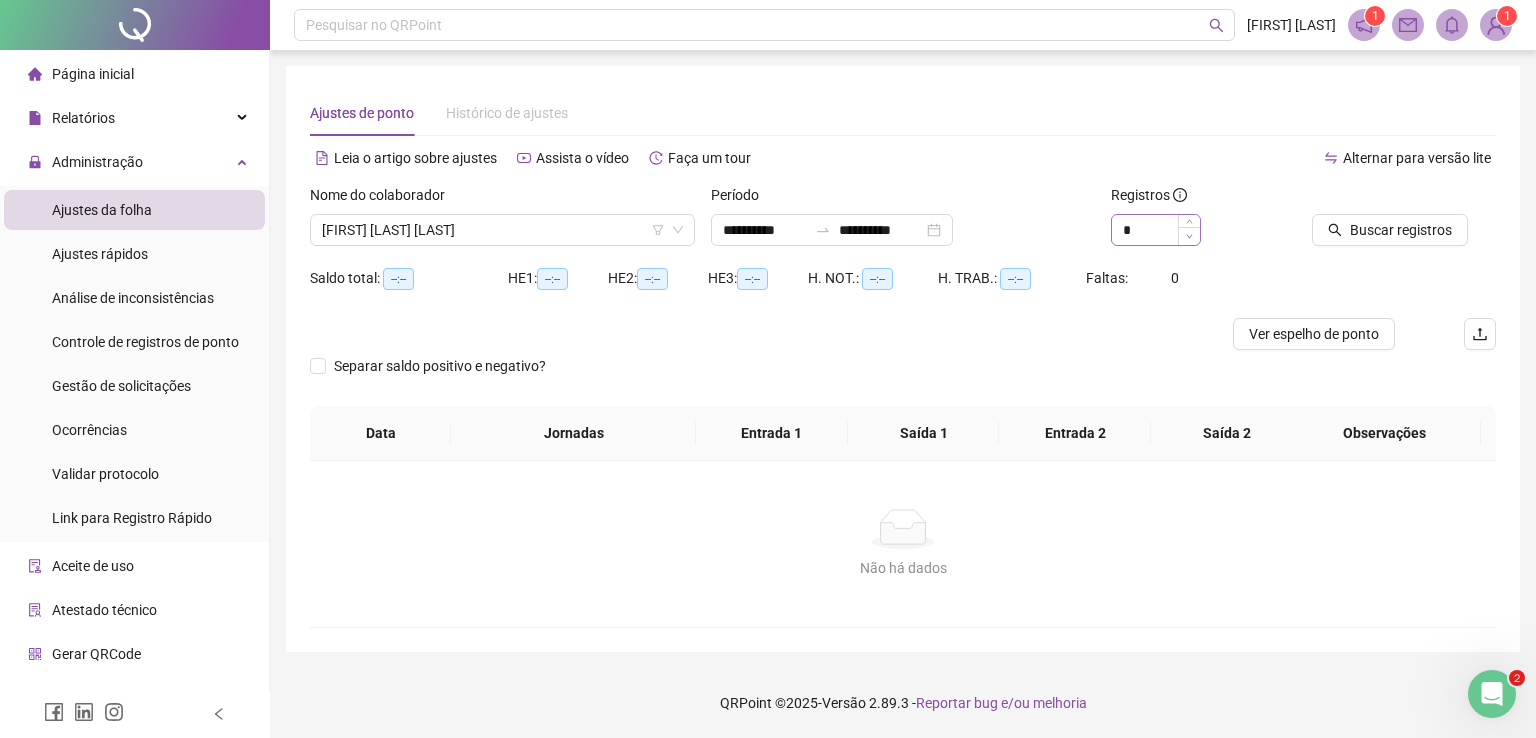 click 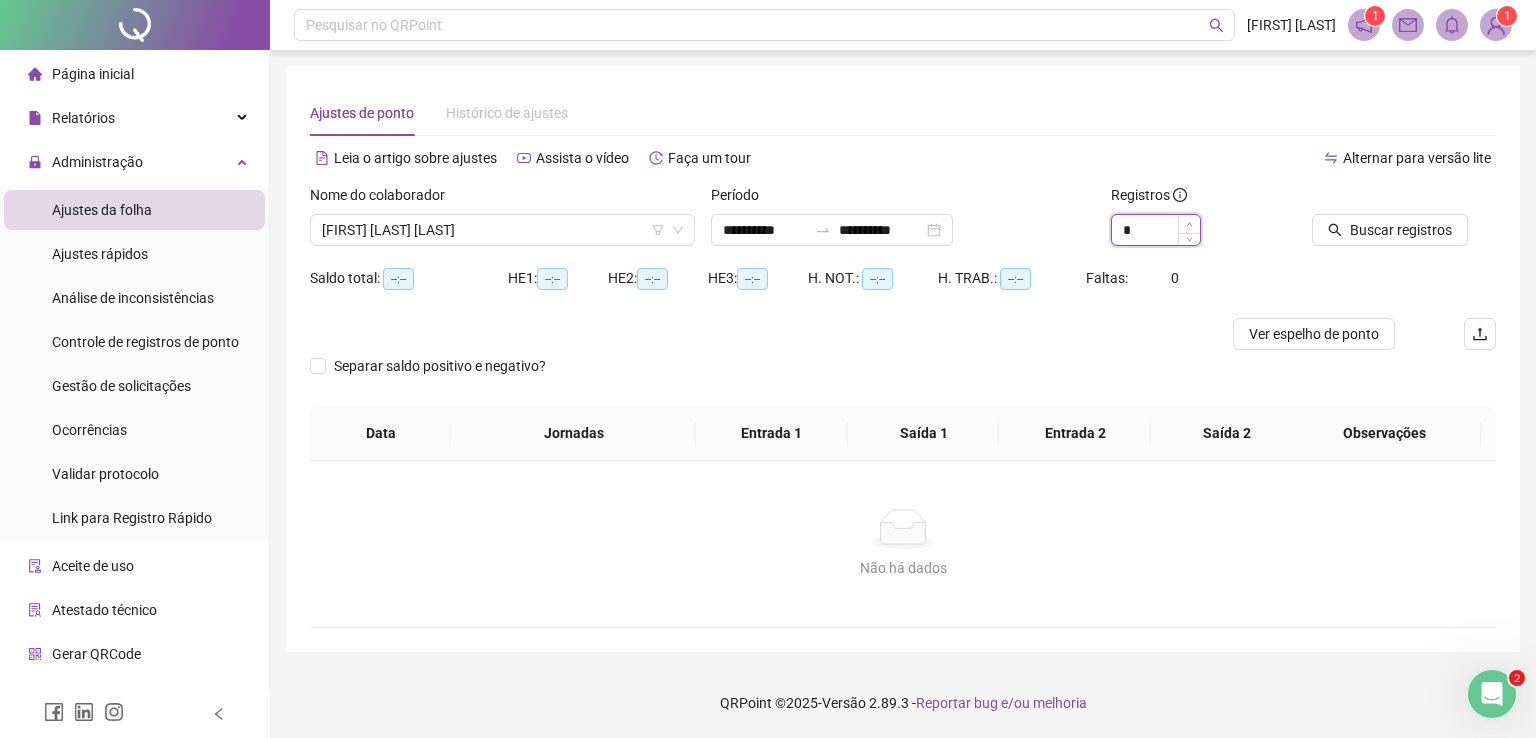 type on "*" 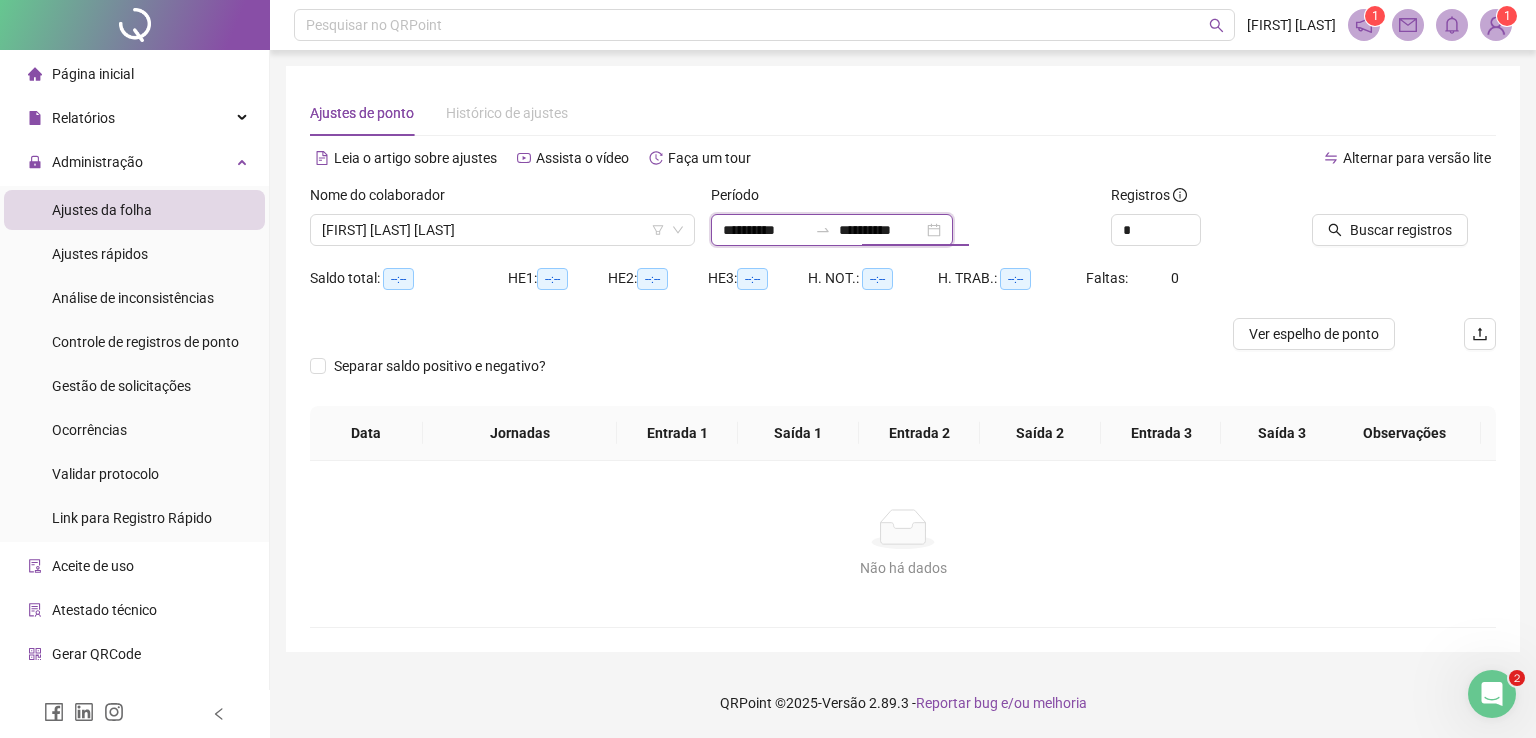 click on "**********" at bounding box center [881, 230] 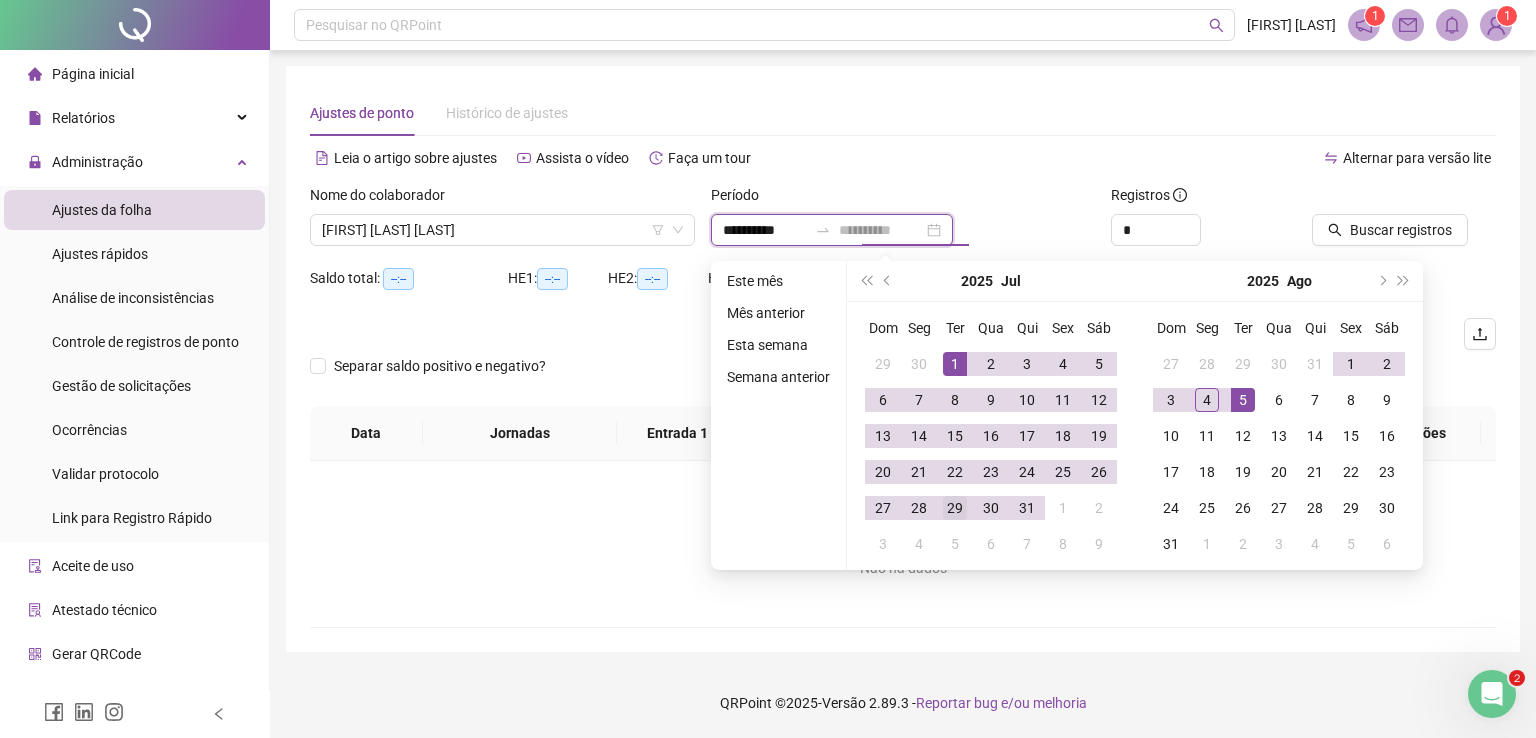 type on "**********" 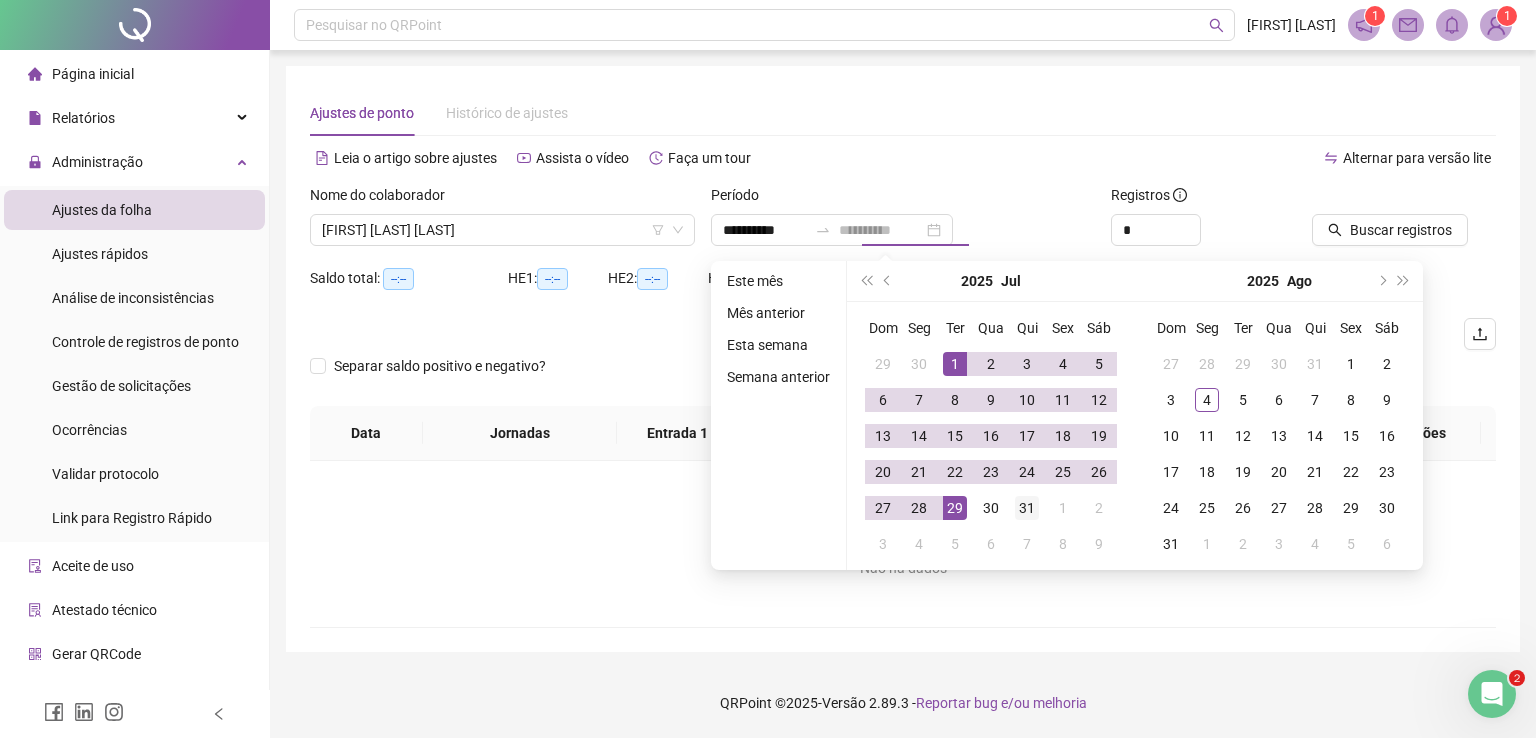drag, startPoint x: 954, startPoint y: 516, endPoint x: 1032, endPoint y: 493, distance: 81.32035 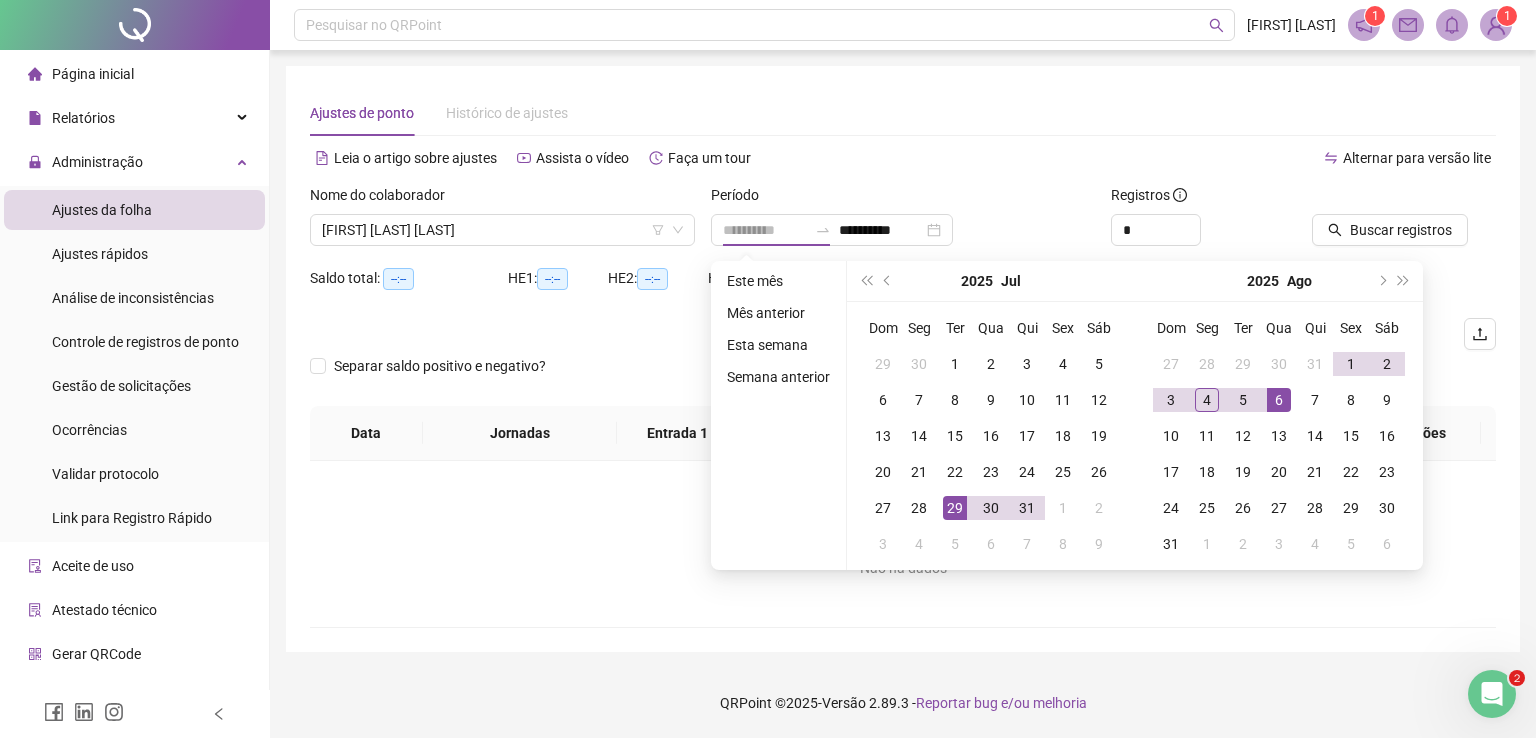 click on "6" at bounding box center (1279, 400) 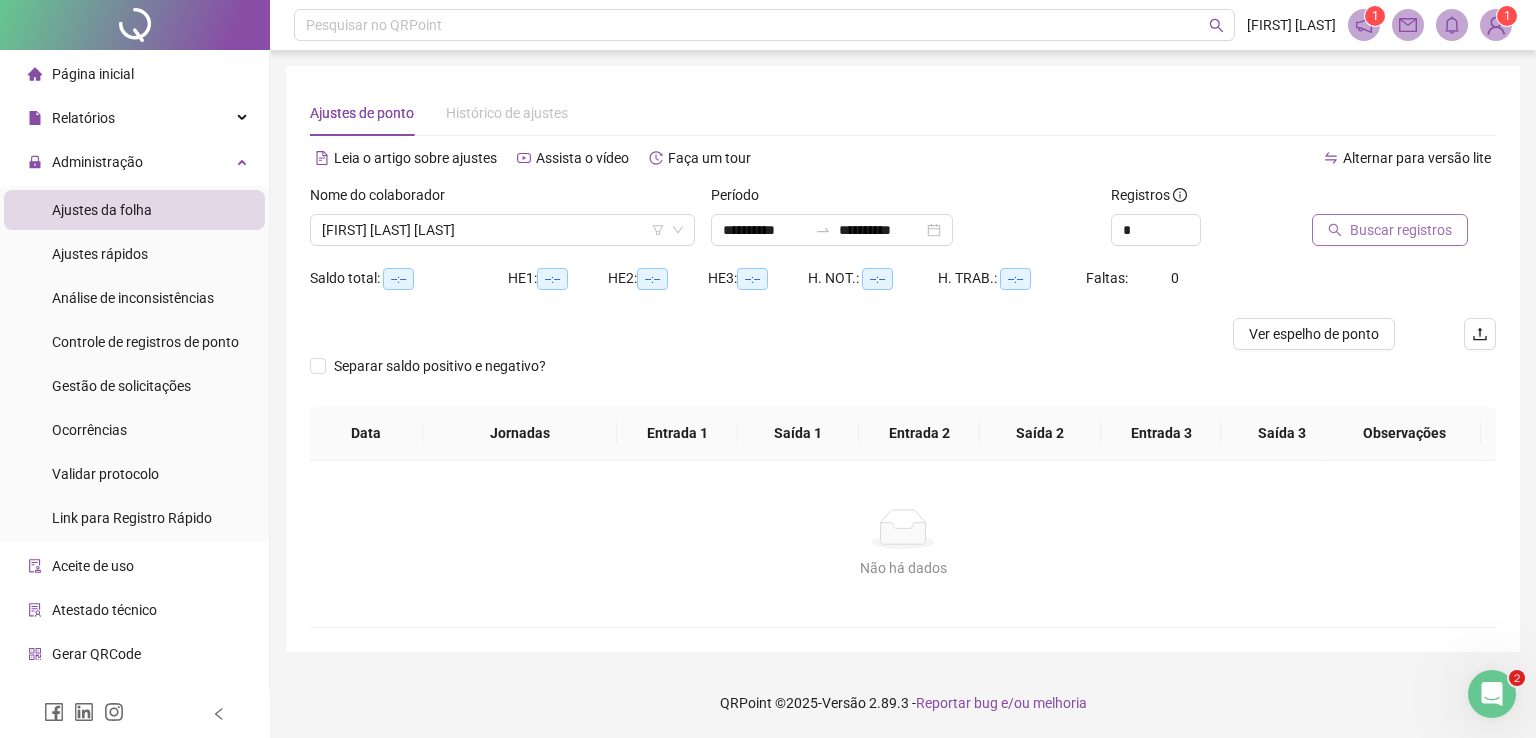 click on "Buscar registros" at bounding box center (1401, 230) 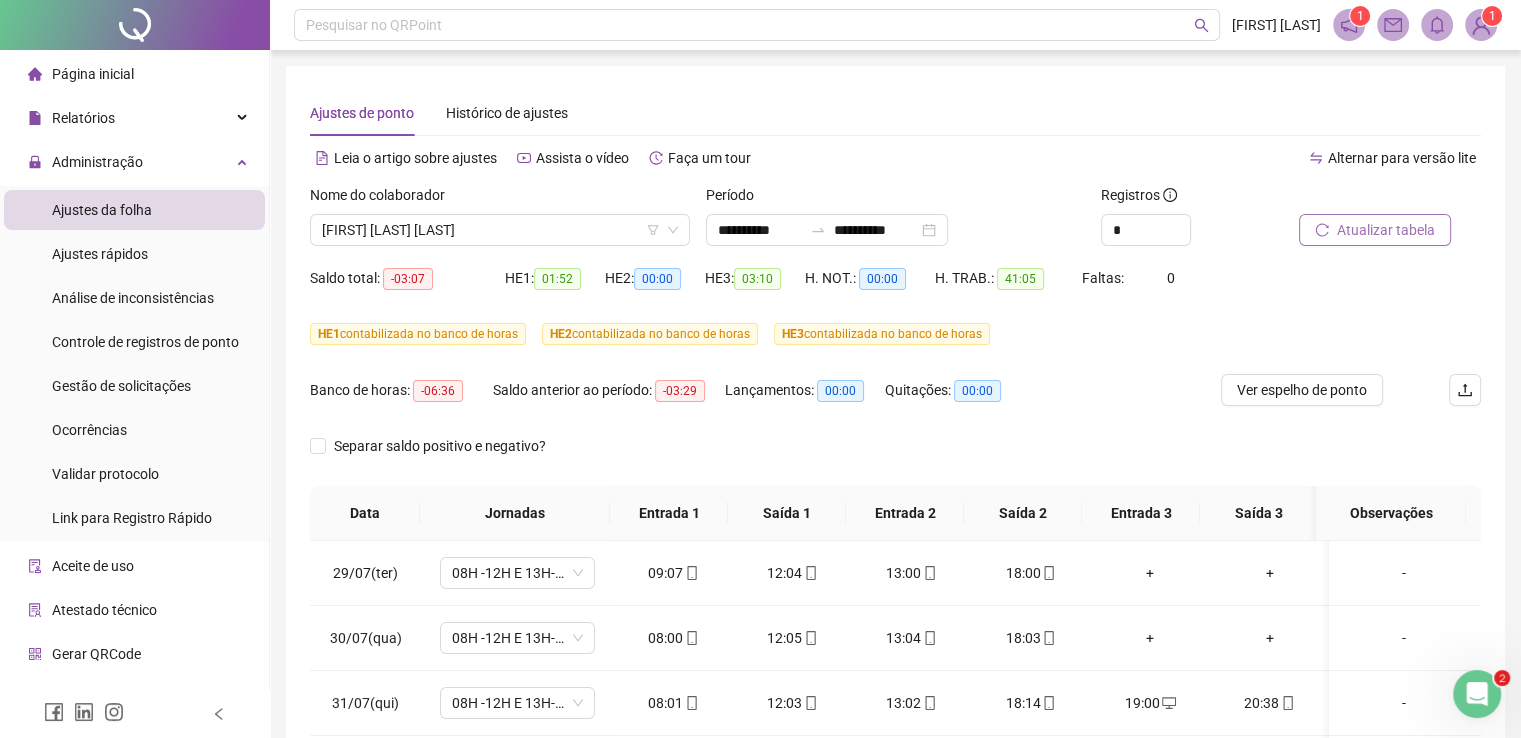 scroll, scrollTop: 200, scrollLeft: 0, axis: vertical 